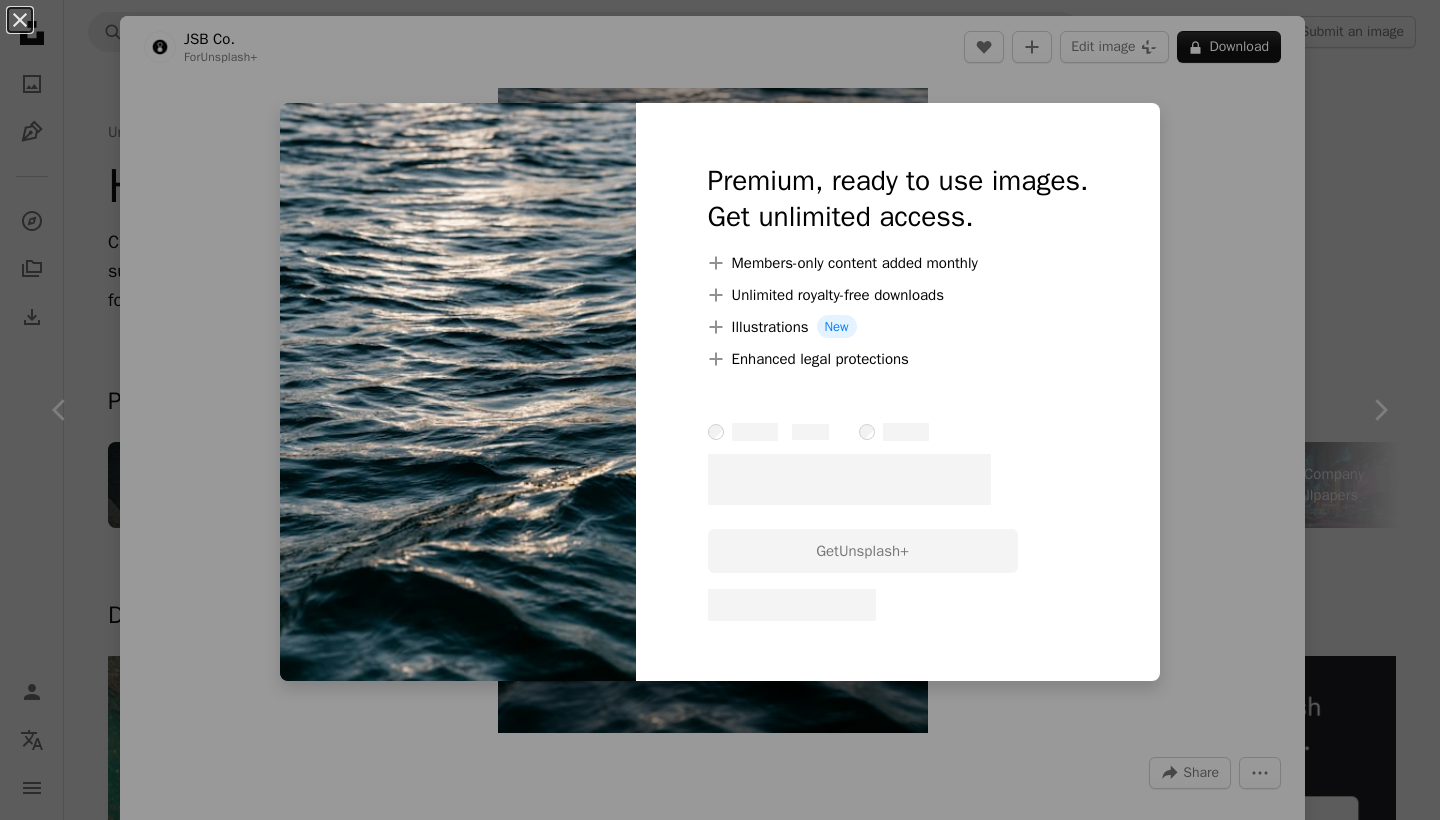 scroll, scrollTop: 1641, scrollLeft: 0, axis: vertical 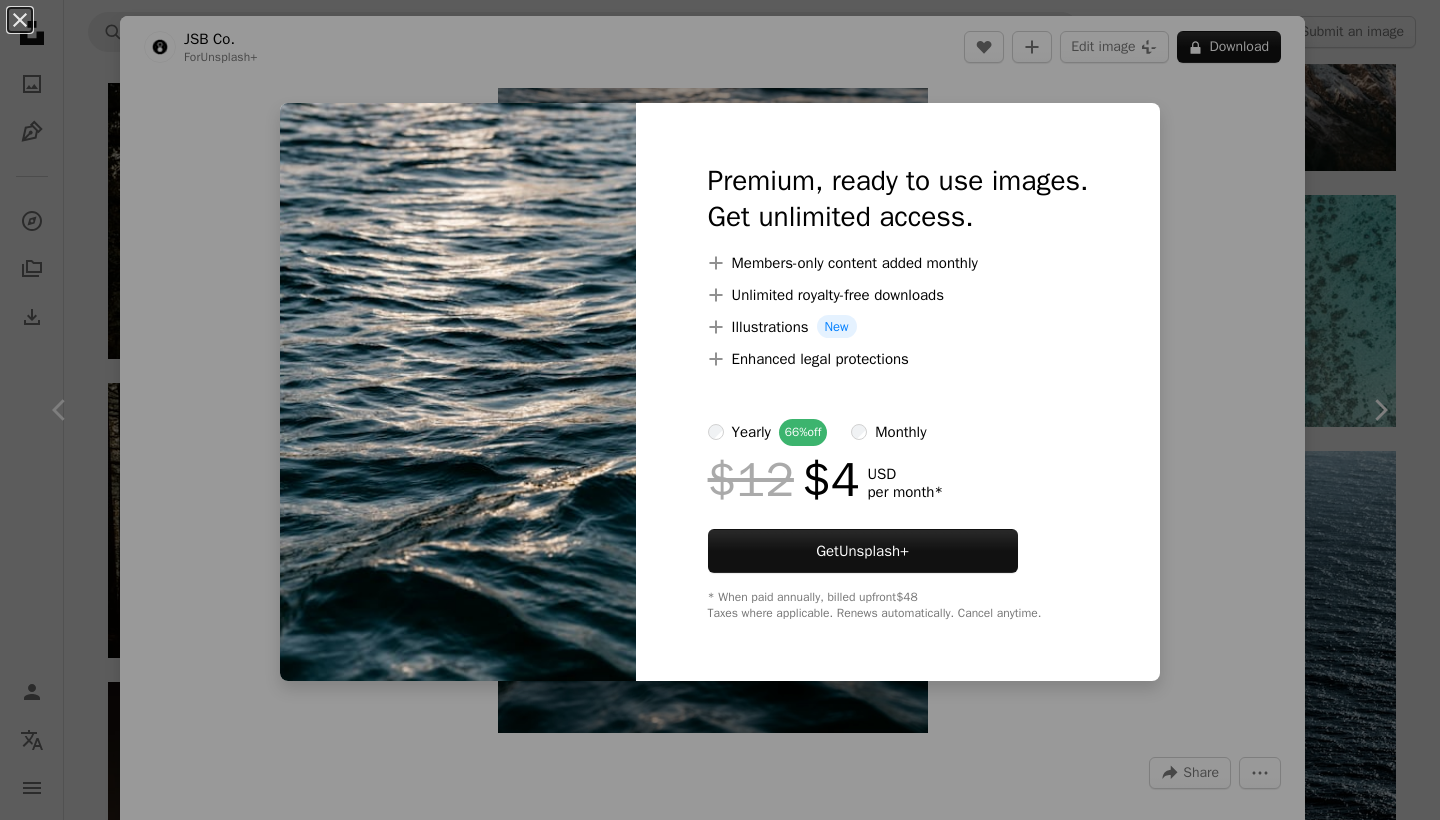 click on "An X shape Premium, ready to use images. Get unlimited access. A plus sign Members-only content added monthly A plus sign Unlimited royalty-free downloads A plus sign Illustrations  New A plus sign Enhanced legal protections yearly 66%  off monthly $12   $4 USD per month * Get  Unsplash+ * When paid annually, billed upfront  $48 Taxes where applicable. Renews automatically. Cancel anytime." at bounding box center (720, 410) 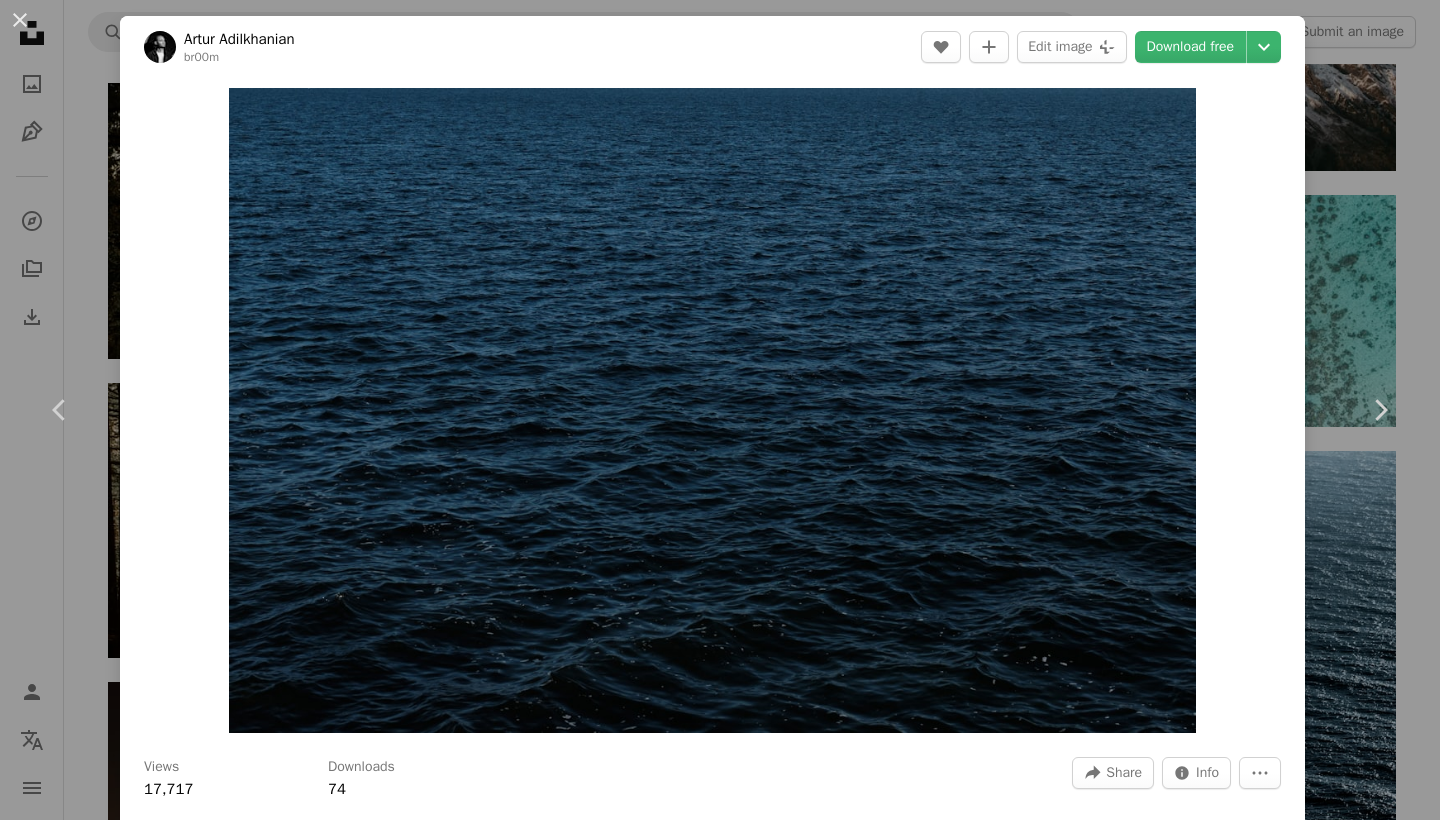 click on "An X shape Chevron left Chevron right Artur Adilkhanian br00m A heart A plus sign Edit image   Plus sign for Unsplash+ Download free Chevron down Zoom in Views 17,717 Downloads 74 A forward-right arrow Share Info icon Info More Actions A map marker Sevan Lake, [COUNTRY] Calendar outlined Published on  [MONTH] [DAY], [YEAR] Camera FUJIFILM, X-E4 Safety Free to use under the  Unsplash License wallpaper background texture sea blue lake wave reflection surface rive black boat vehicle outdoors horizon sailboat armenia sevan lake Backgrounds Browse premium related images on iStock  |  Save 20% with code UNSPLASH20 View more on iStock  ↗ Related images A heart A plus sign Clayton Tonna Arrow pointing down Plus sign for Unsplash+ A heart A plus sign Yunus Tuğ For  Unsplash+ A lock   Download Plus sign for Unsplash+ A heart A plus sign Esra Korkmaz For  Unsplash+ A lock   Download A heart A plus sign Alex Shuper Available for hire A checkmark inside of a circle Arrow pointing down Plus sign for Unsplash+ A heart For" at bounding box center (720, 410) 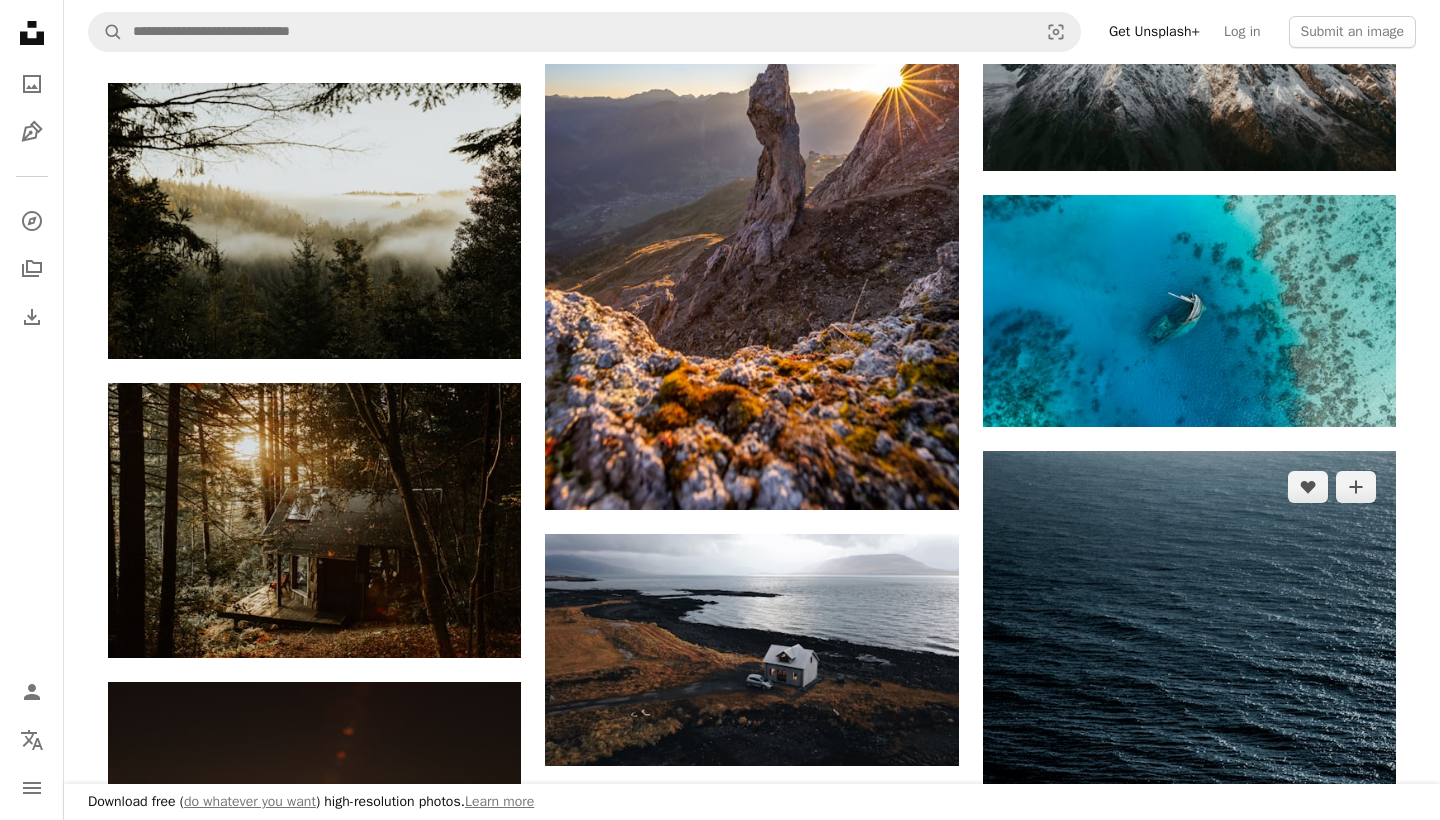 click at bounding box center [1189, 761] 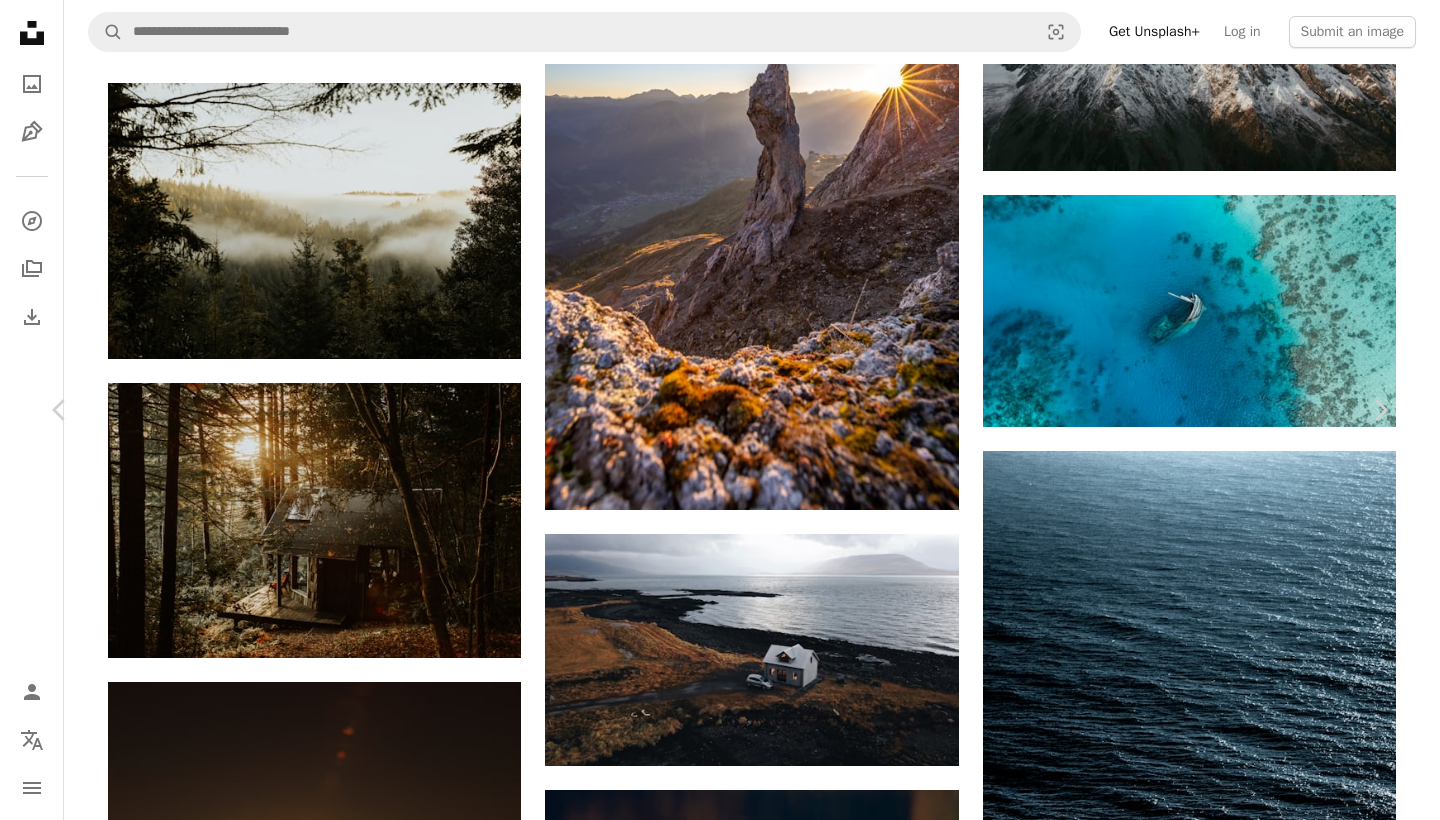 scroll, scrollTop: 3040, scrollLeft: 0, axis: vertical 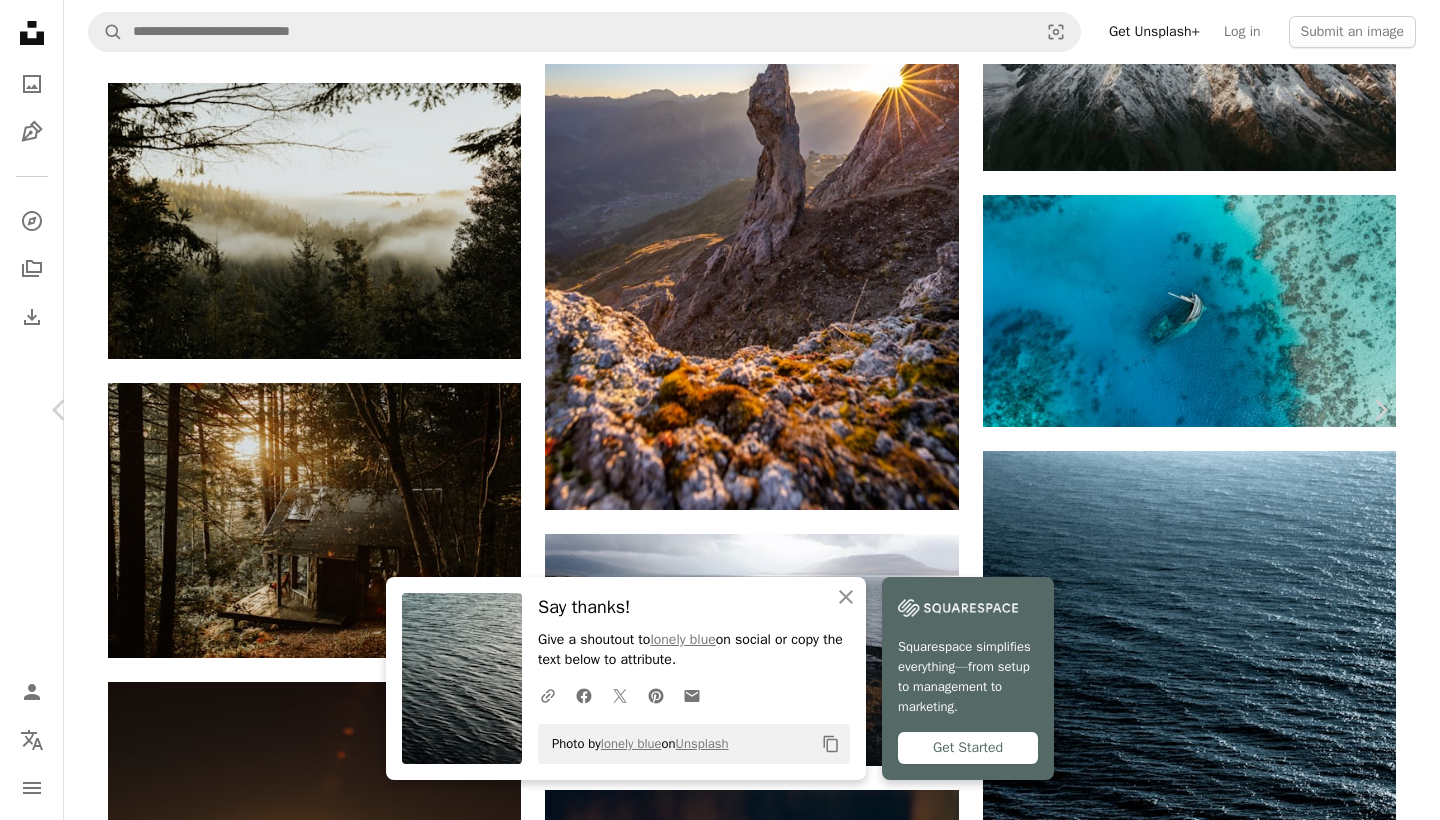 click on "An X shape Chevron left Chevron right An X shape Close Say thanks! Give a shoutout to  lonely blue  on social or copy the text below to attribute. A URL sharing icon (chains) Facebook icon X (formerly Twitter) icon Pinterest icon An envelope Photo by  lonely blue  on  Unsplash
Copy content Squarespace simplifies everything—from setup to management to marketing. Get Started Max Muselmann Available for hire A checkmark inside of a circle A heart A plus sign Edit image   Plus sign for Unsplash+ Download free Chevron down Zoom in Views 1,360 Downloads 4 A forward-right arrow Share Info icon Info More Actions A map marker Brač, [COUNTRY] Calendar outlined Published  3 weeks ago Camera SONY, ILCE-7M3 Safety Free to use under the  Unsplash License black outdoors kroatien Browse premium related images on iStock  |  Save 20% with code UNSPLASH20 View more on iStock  ↗ Related images A heart A plus sign Alex Viau Arrow pointing down A heart A plus sign Fabio Sasso Arrow pointing down A heart A plus sign" at bounding box center (720, 7349) 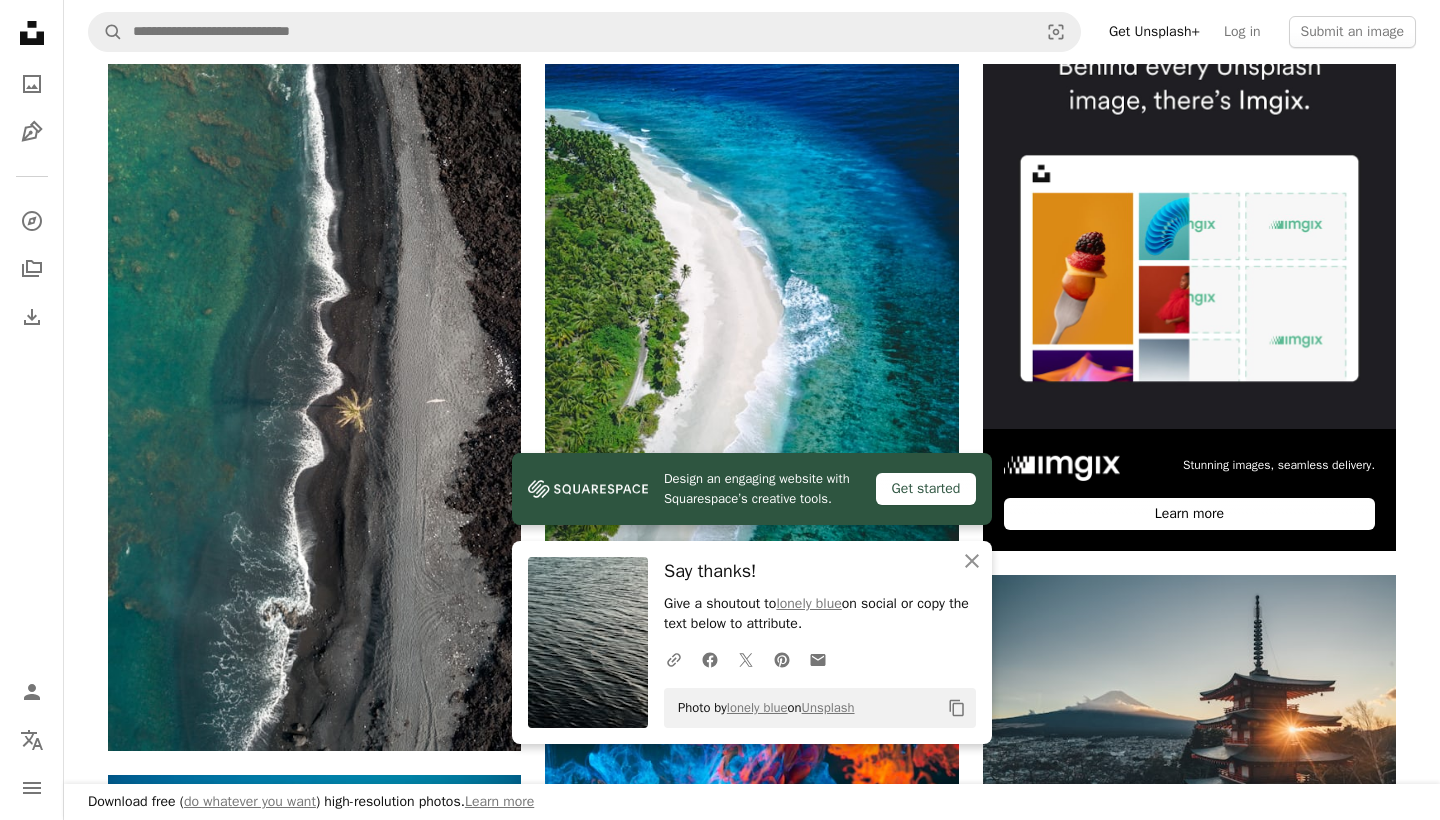 scroll, scrollTop: 605, scrollLeft: 0, axis: vertical 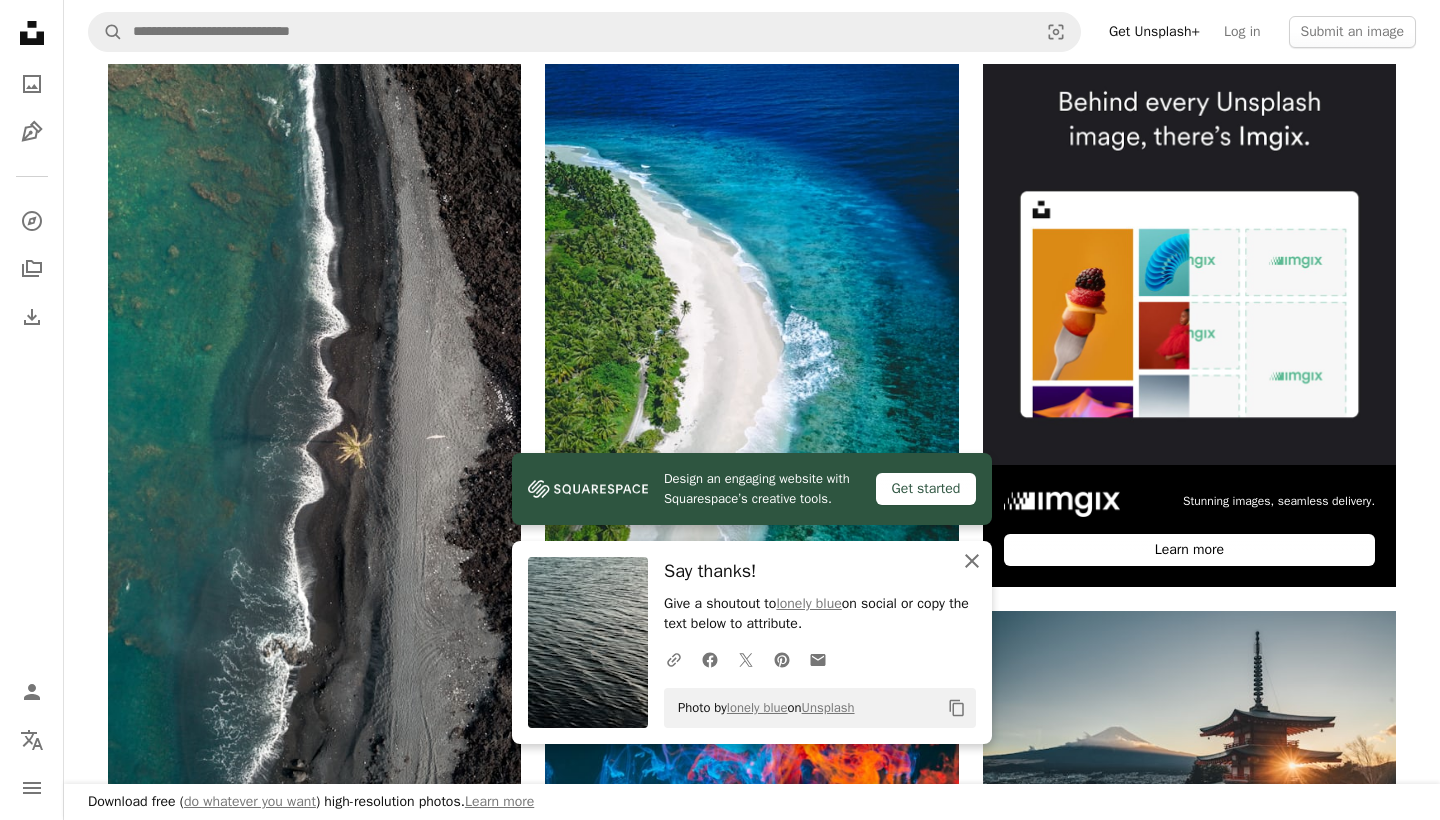 click 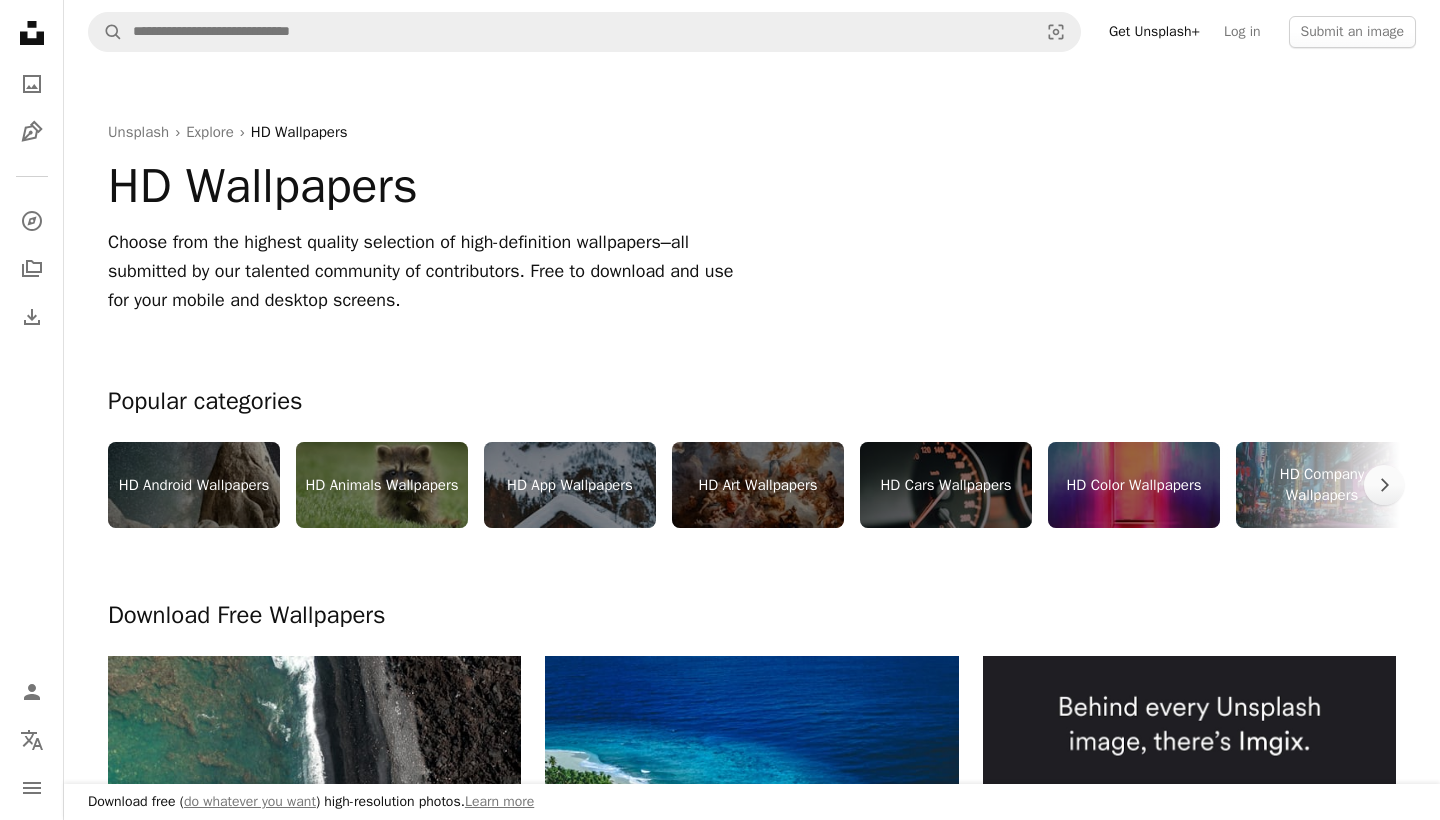 scroll, scrollTop: 0, scrollLeft: 0, axis: both 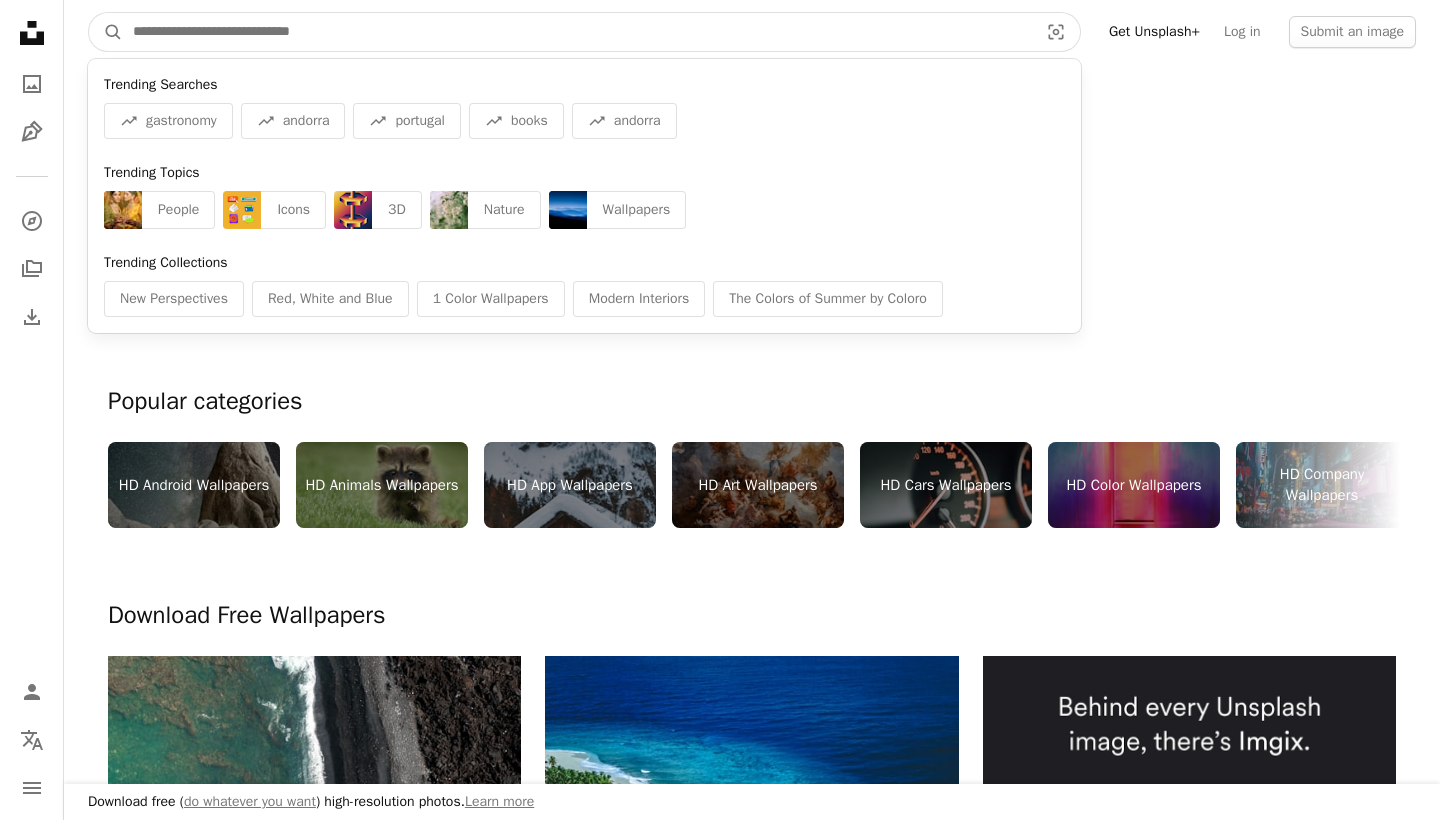 click at bounding box center (577, 32) 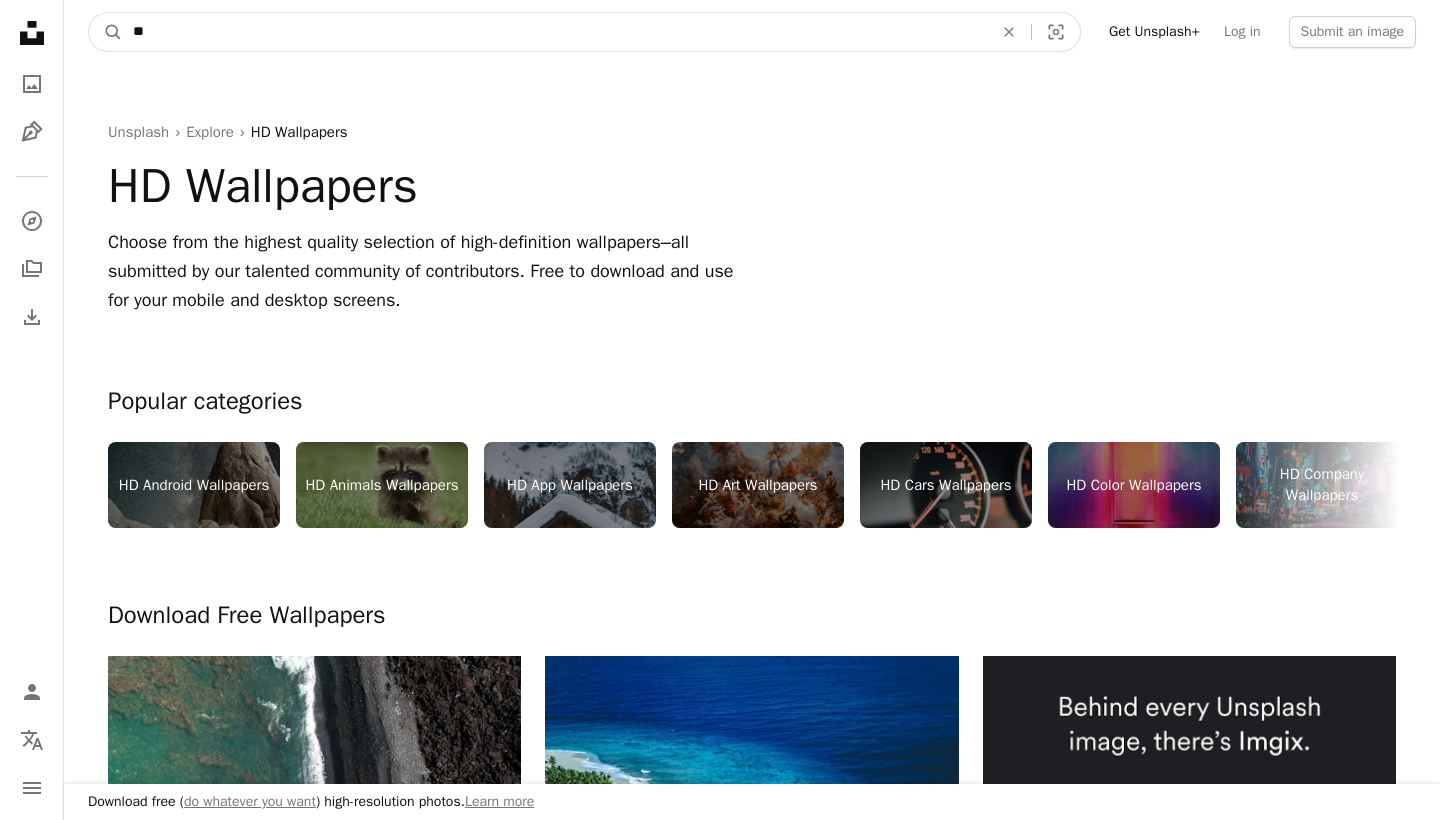 type on "*" 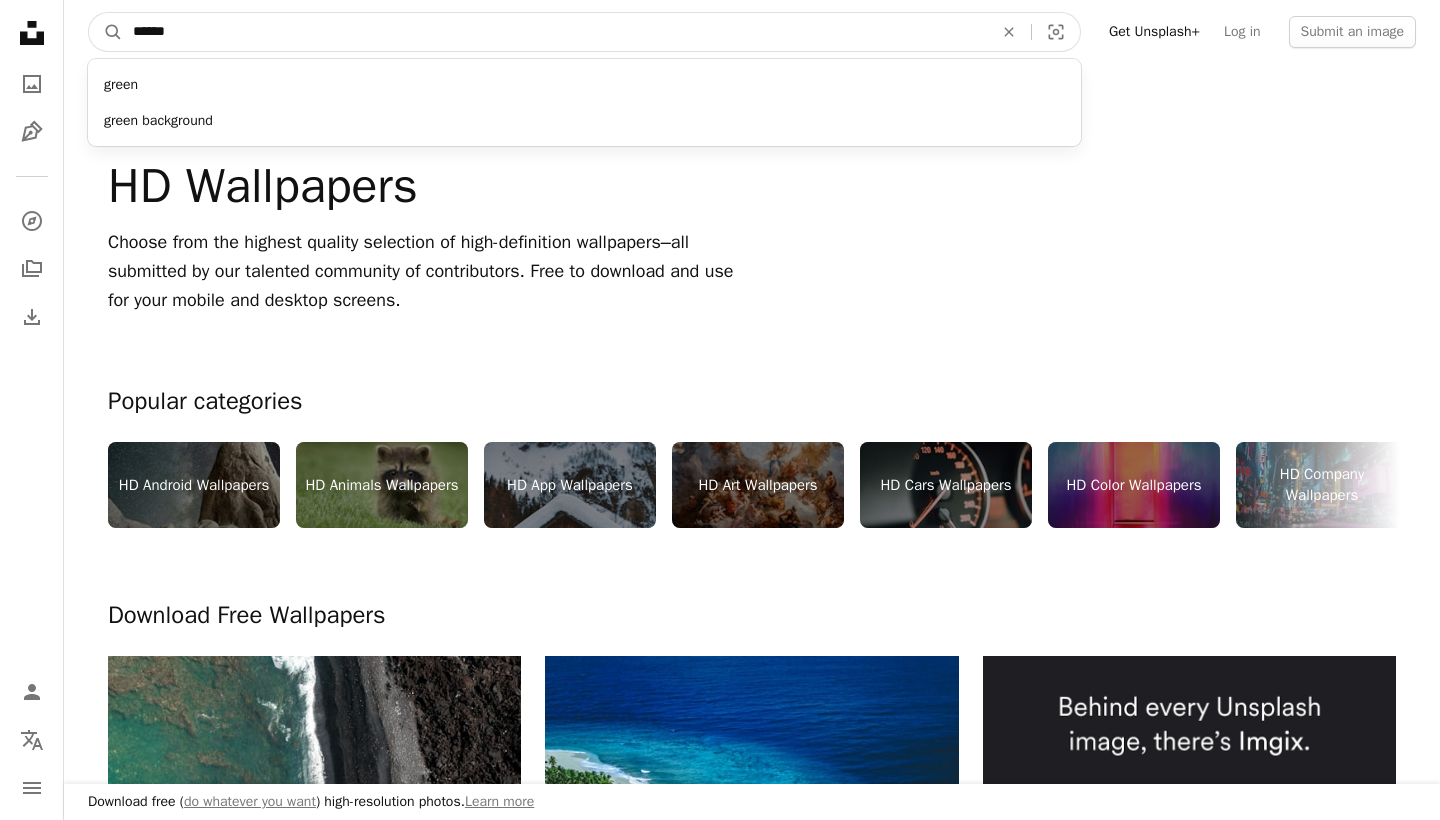 type on "*****" 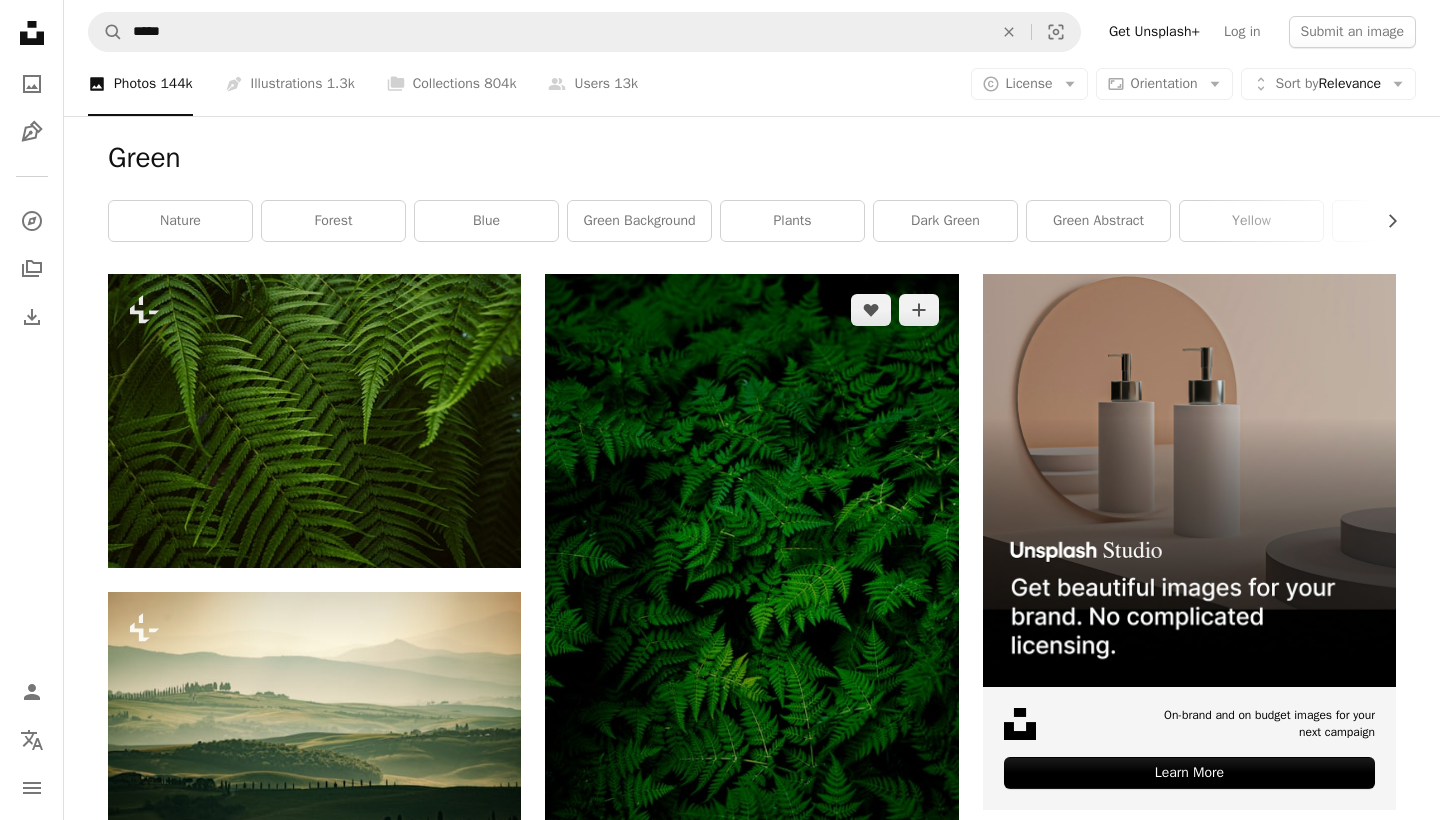 scroll, scrollTop: 0, scrollLeft: 0, axis: both 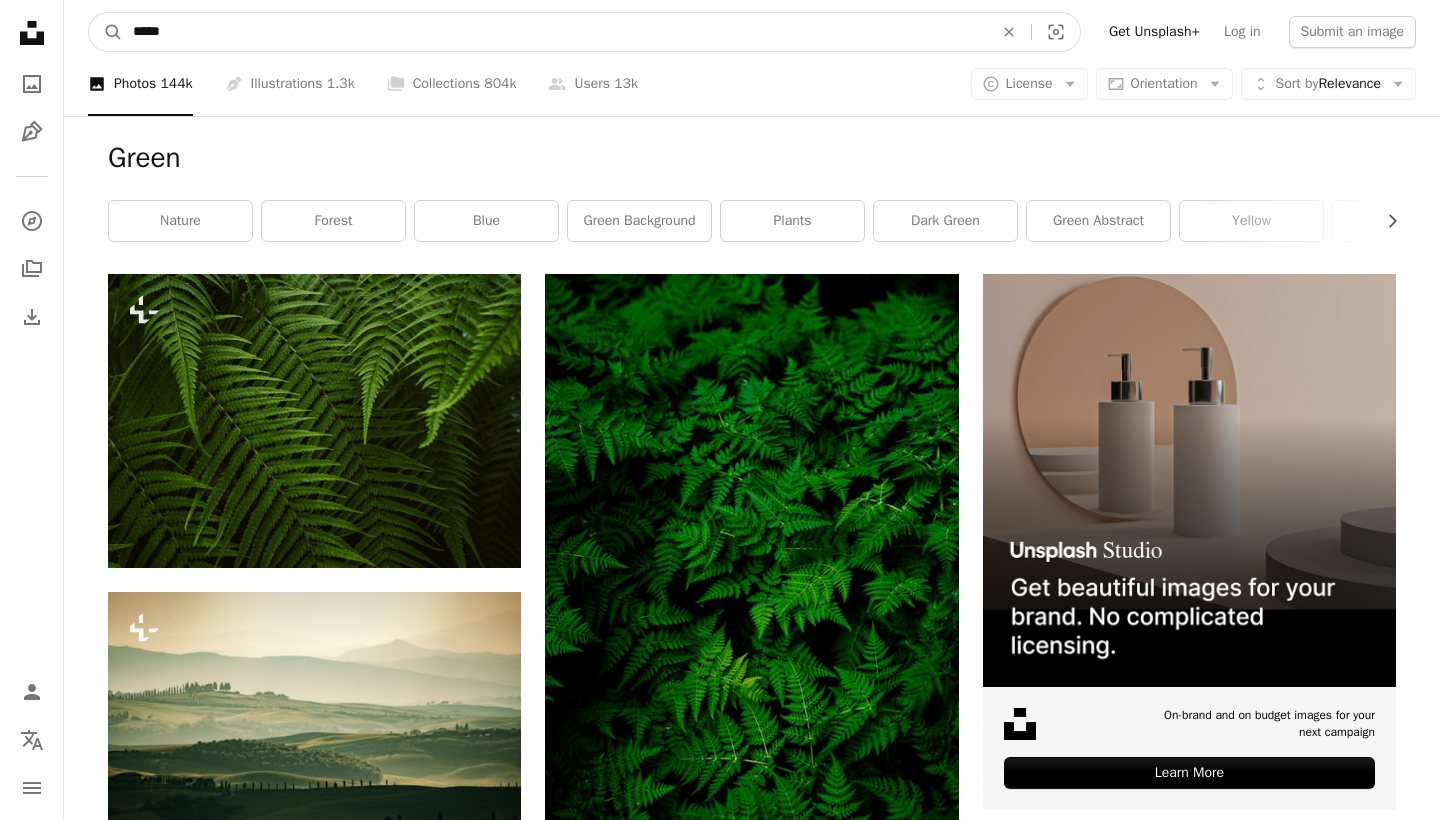 click on "*****" at bounding box center [555, 32] 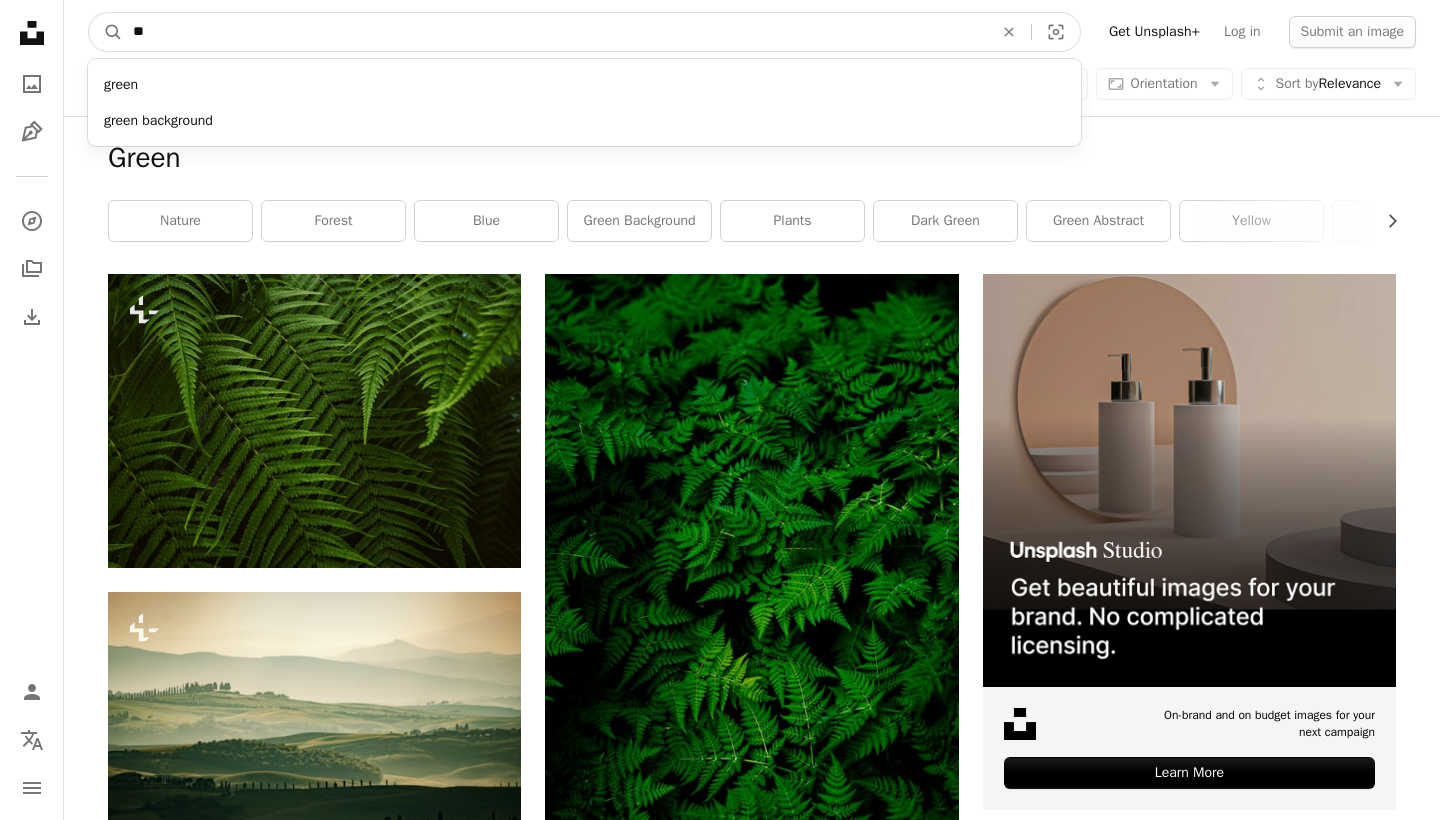 type on "*" 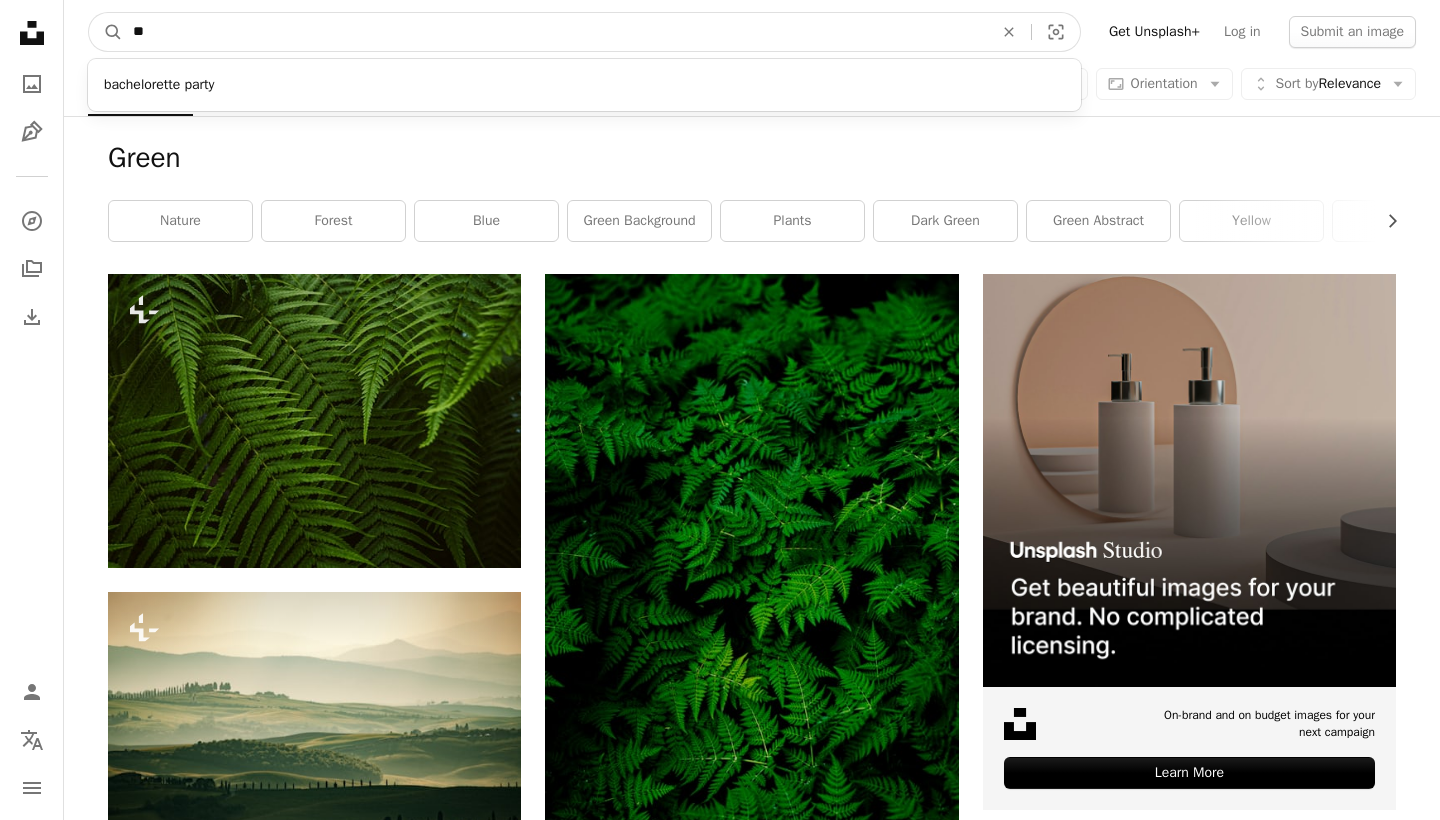 type on "*" 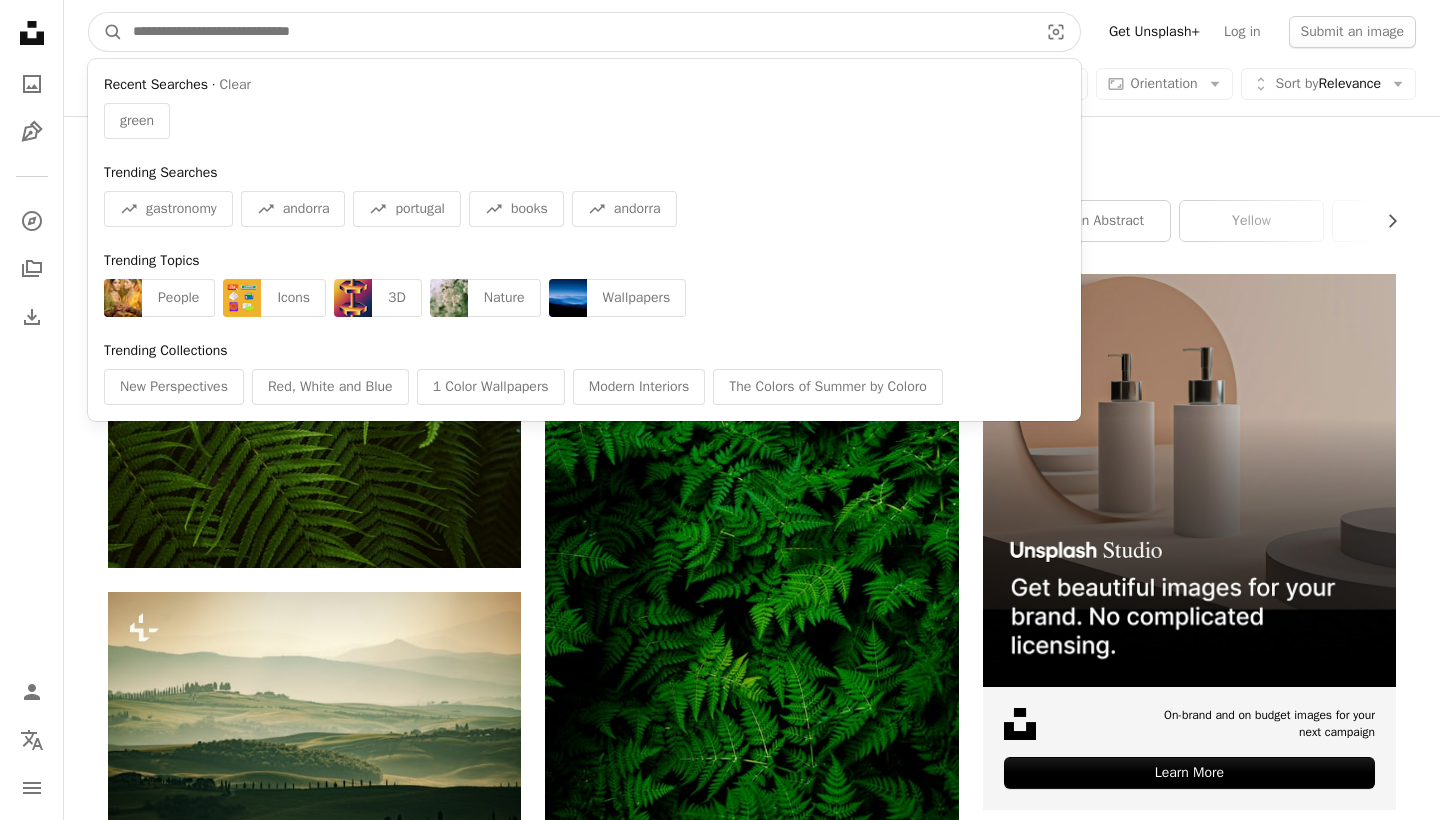 paste on "**********" 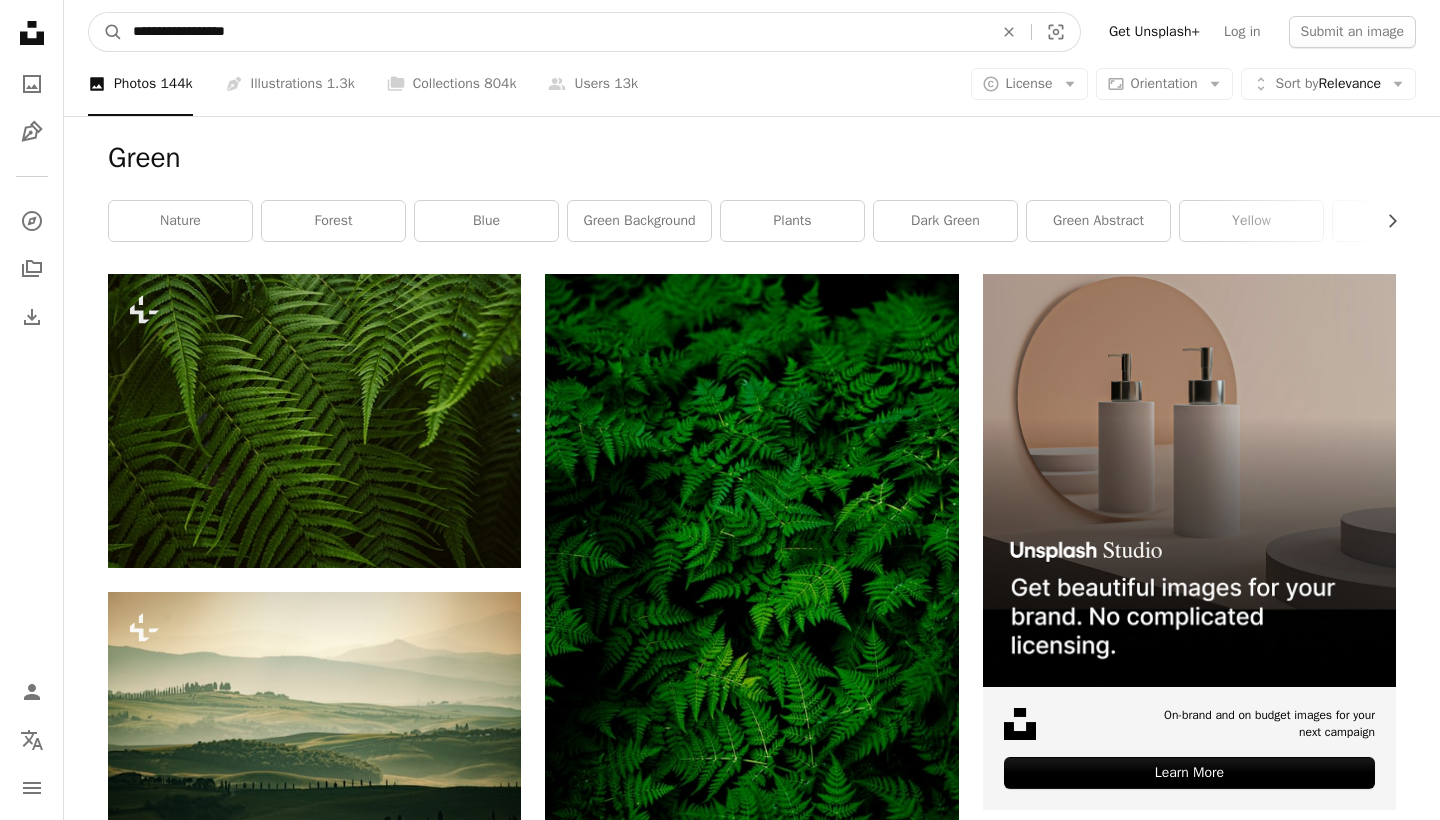 click on "A magnifying glass" at bounding box center [106, 32] 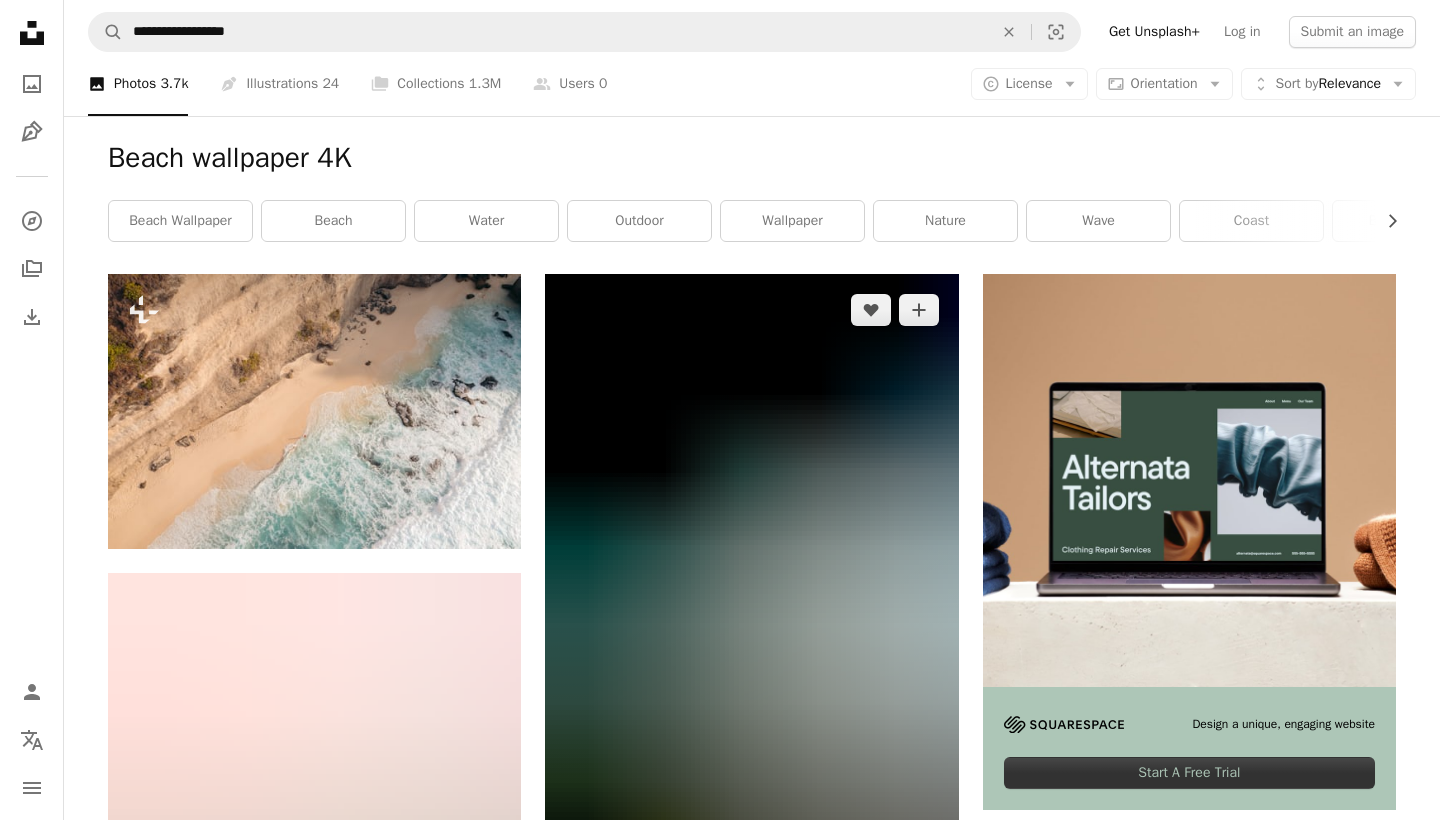 scroll, scrollTop: 90, scrollLeft: 0, axis: vertical 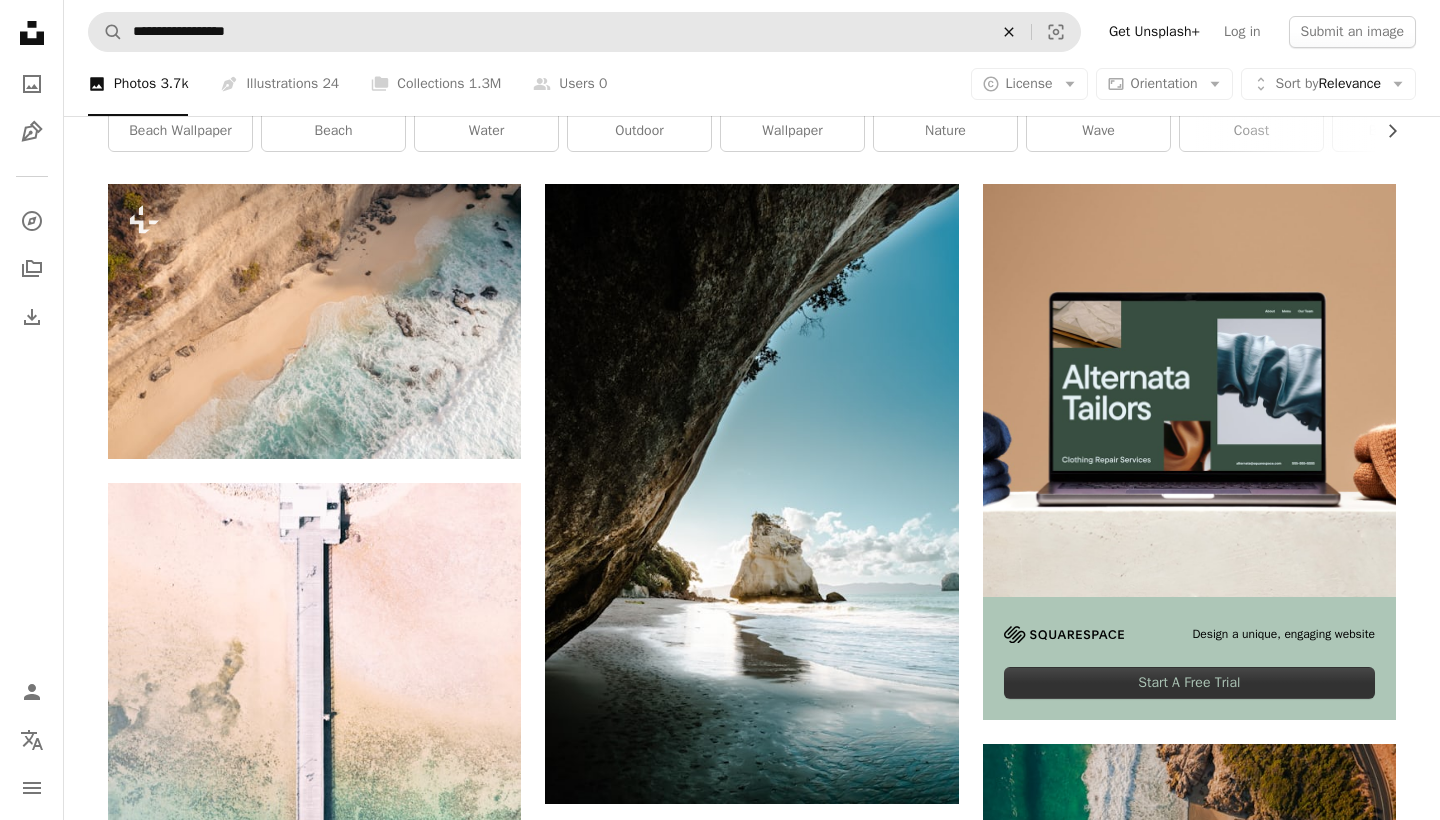 click 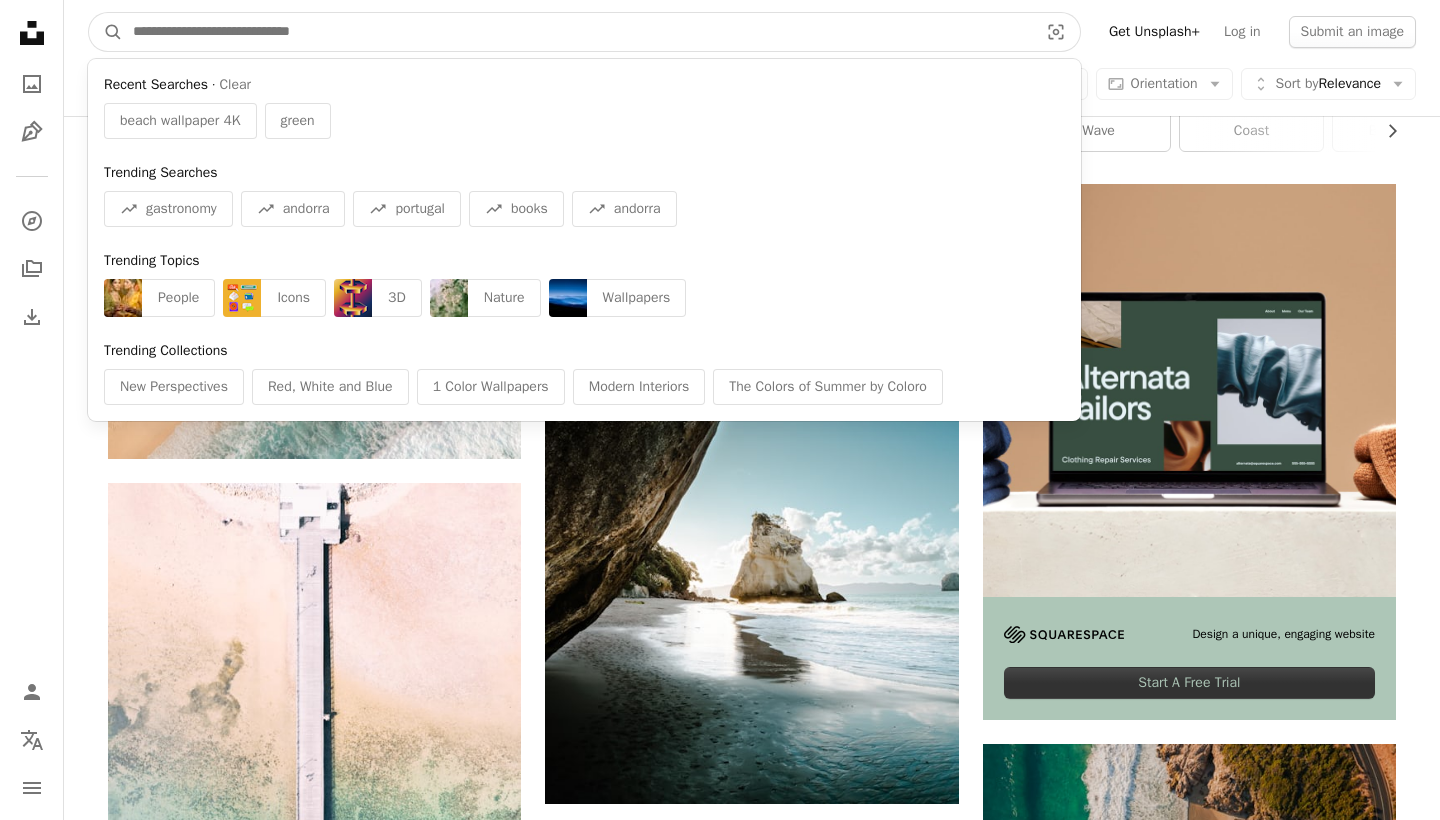 paste on "**********" 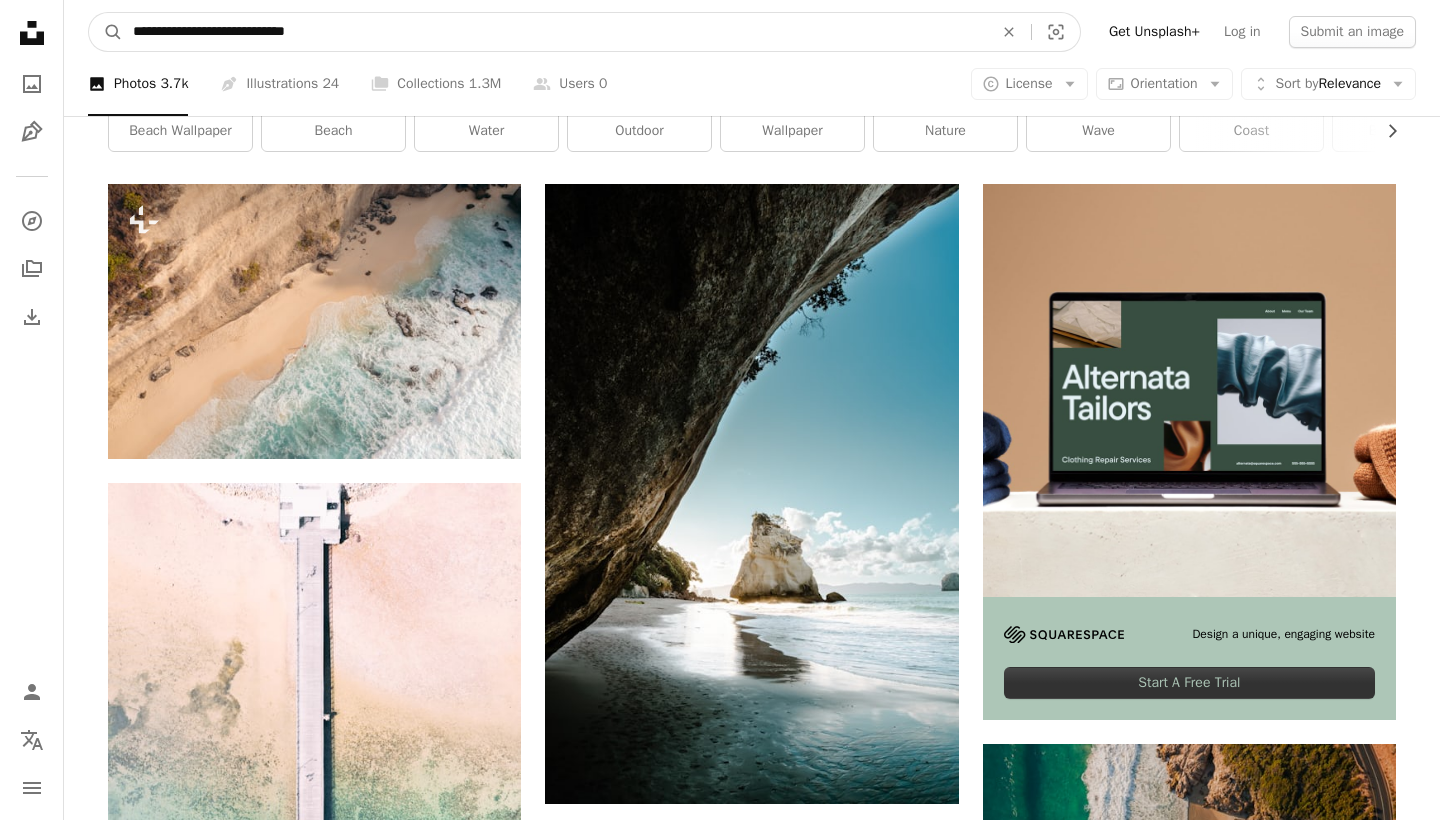 click on "**********" at bounding box center [555, 32] 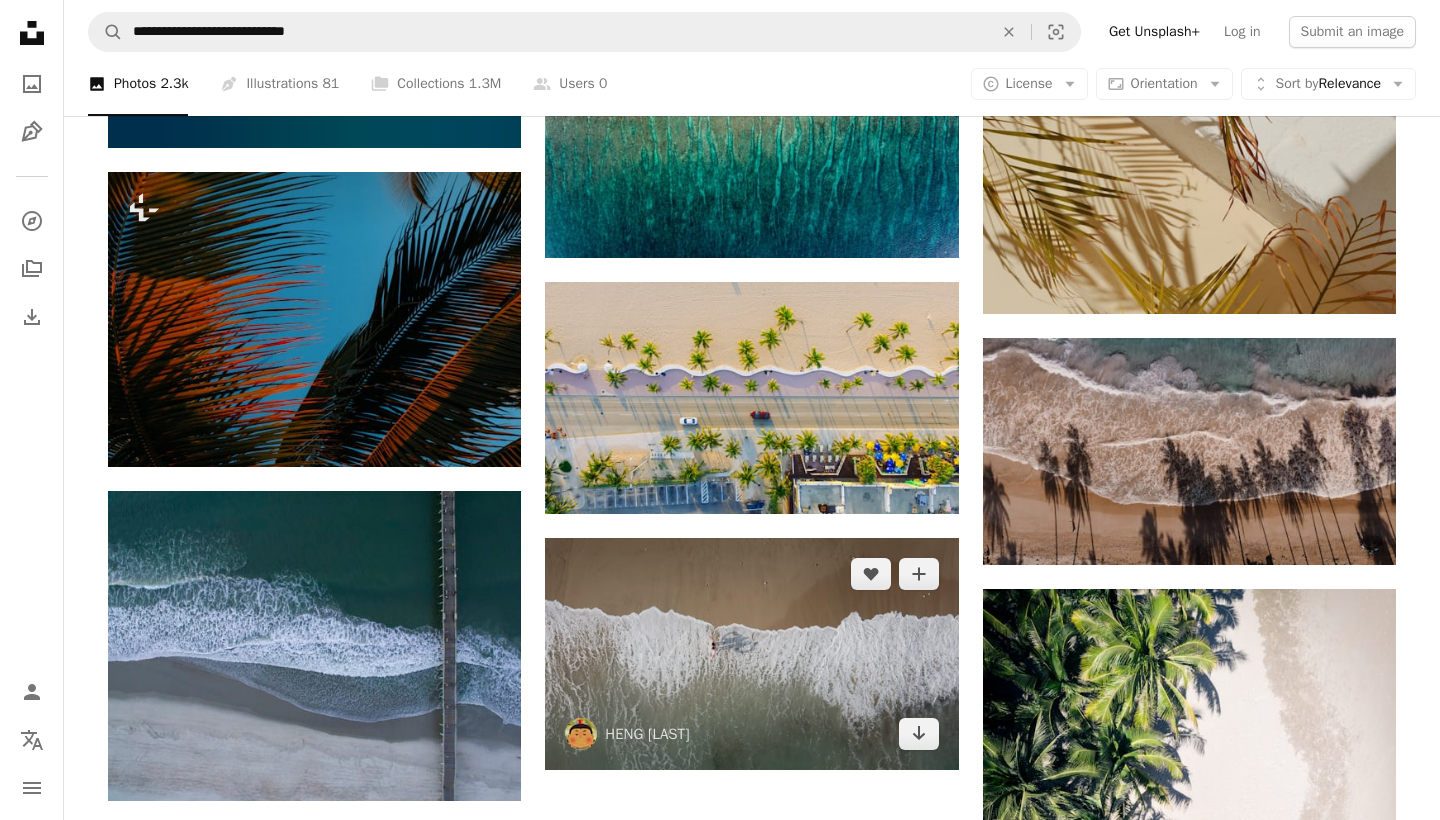 scroll, scrollTop: 2245, scrollLeft: 0, axis: vertical 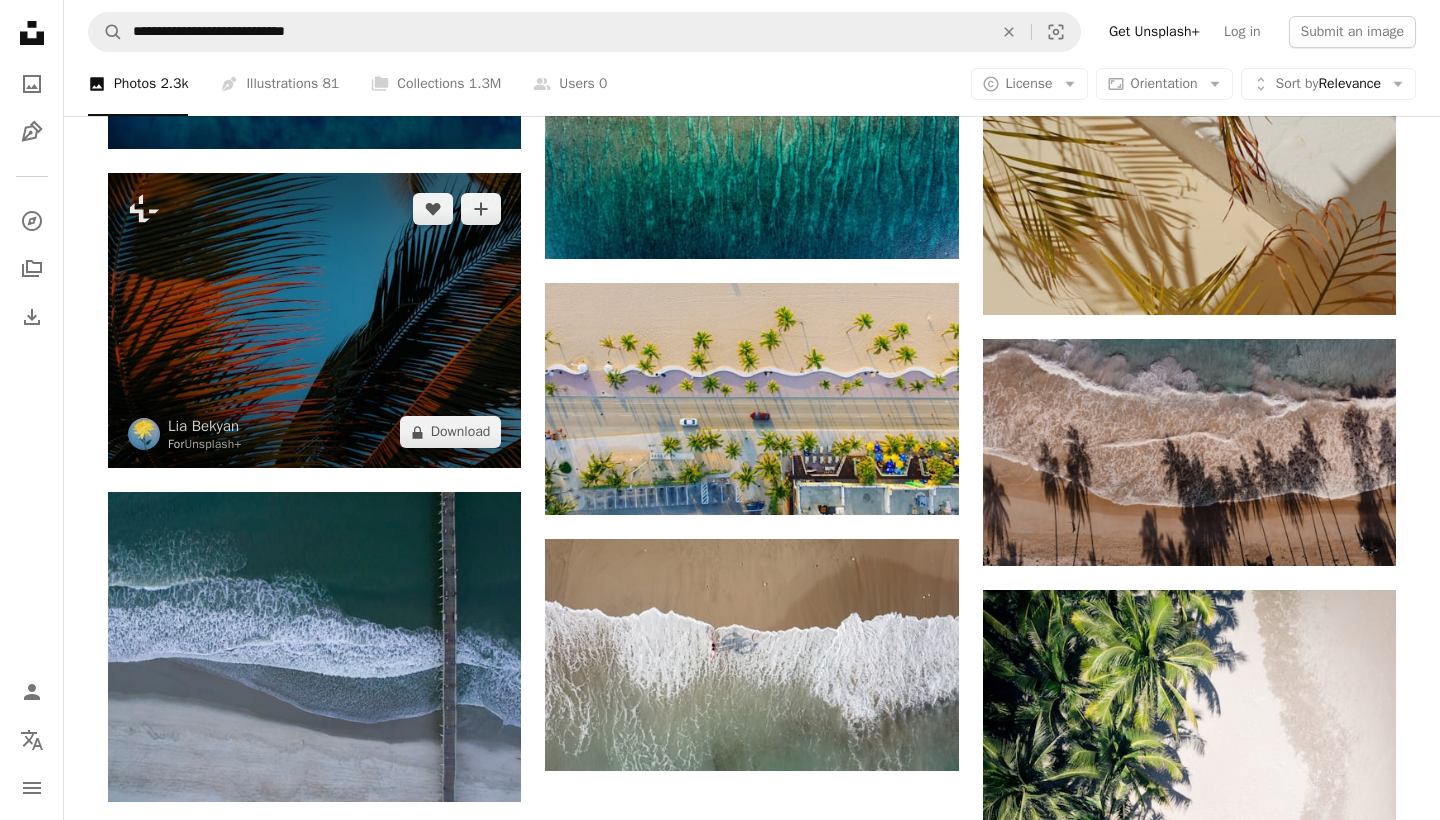 click at bounding box center [314, 320] 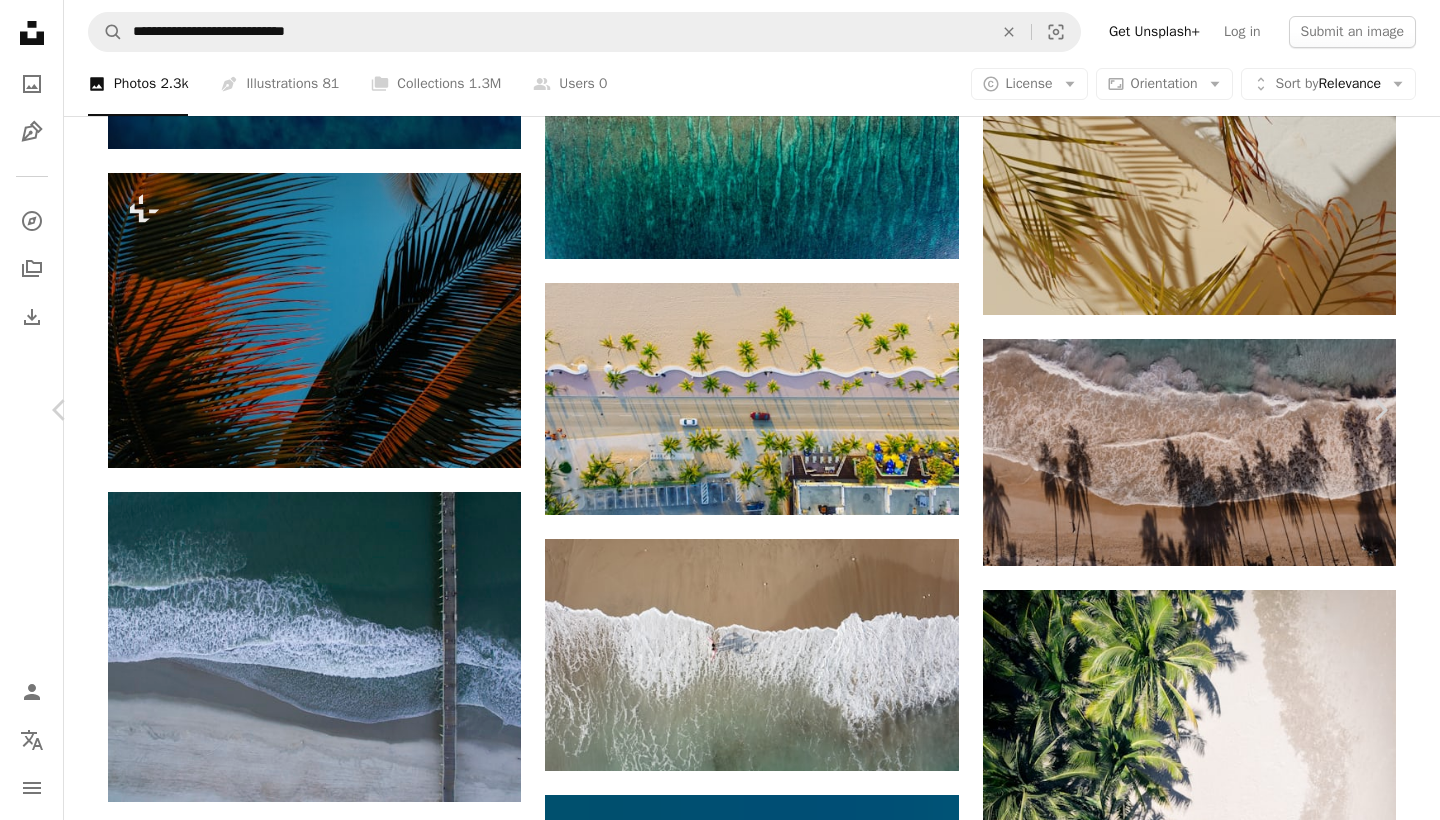 scroll, scrollTop: 1801, scrollLeft: 0, axis: vertical 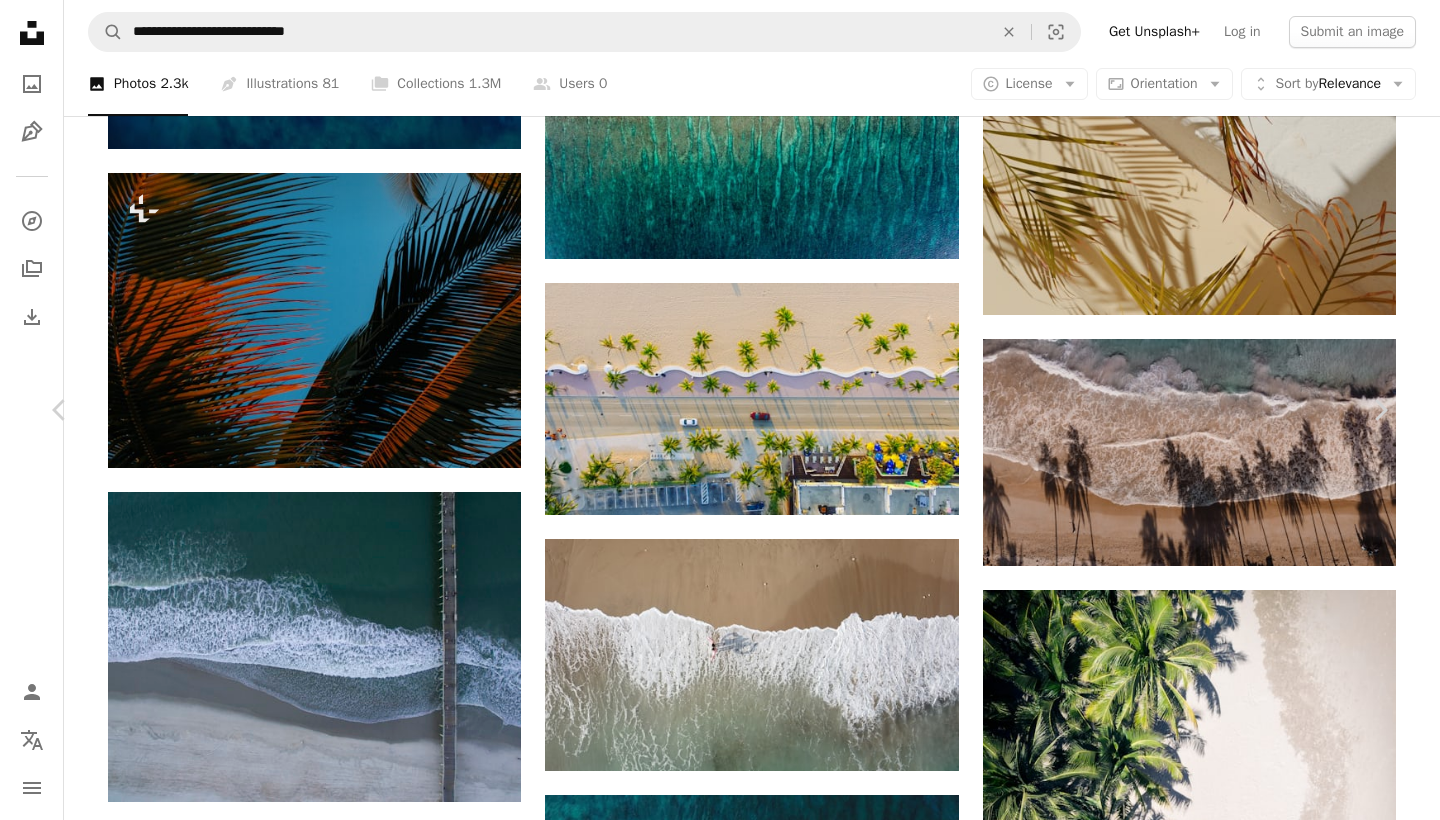 click at bounding box center (1099, 6460) 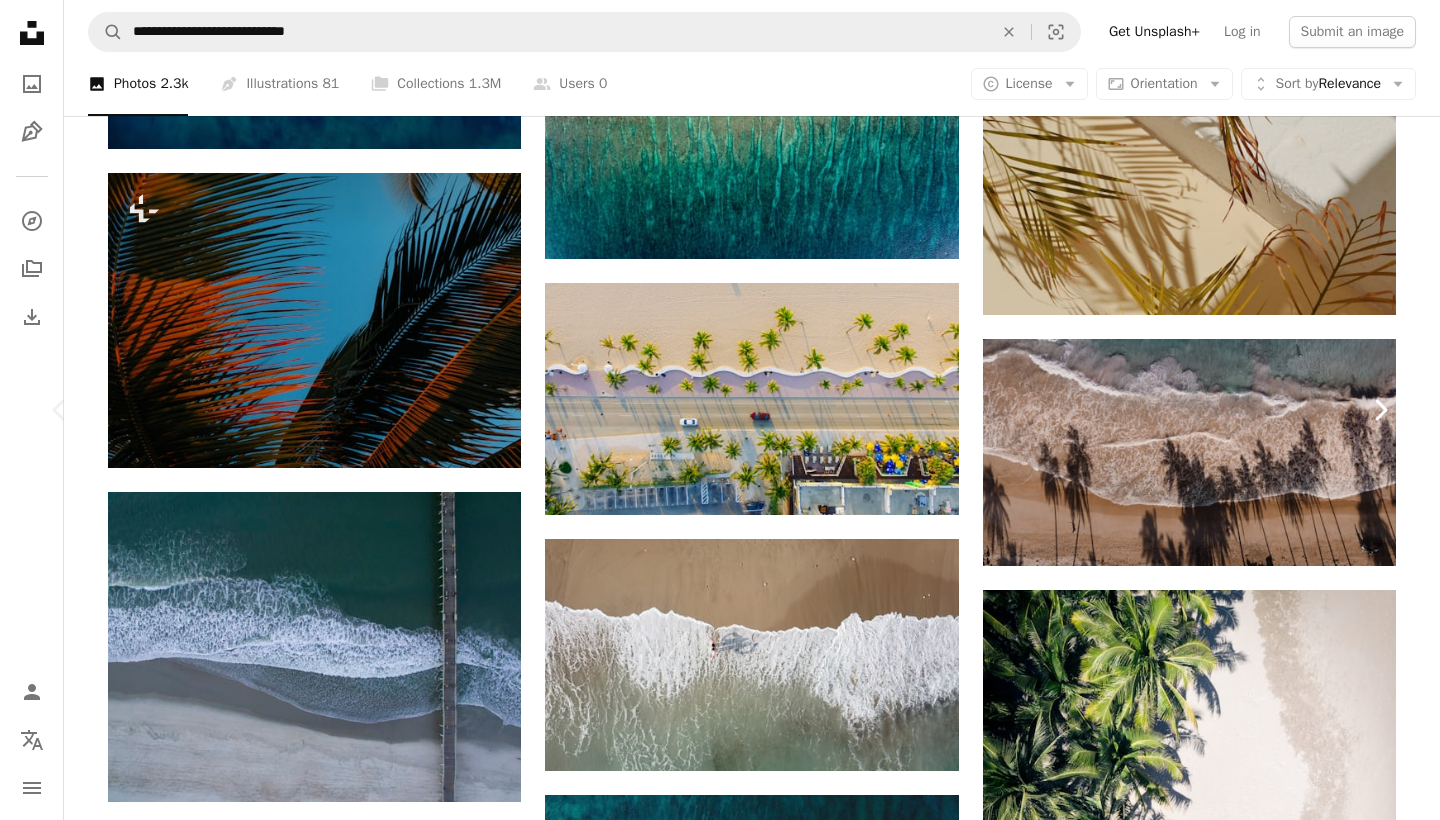 click on "Chevron right" at bounding box center [1380, 410] 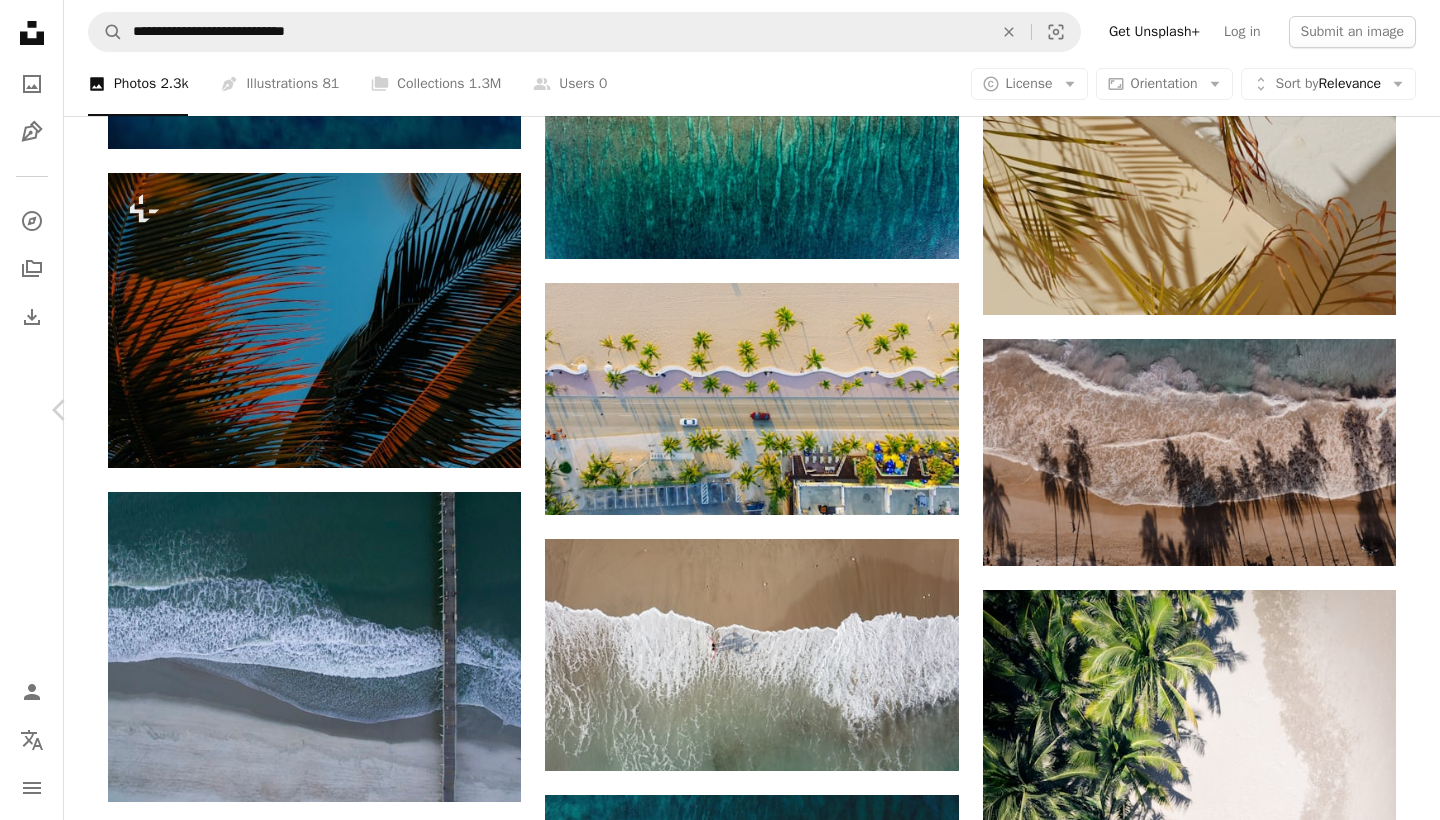 click on "An X shape" at bounding box center [20, 20] 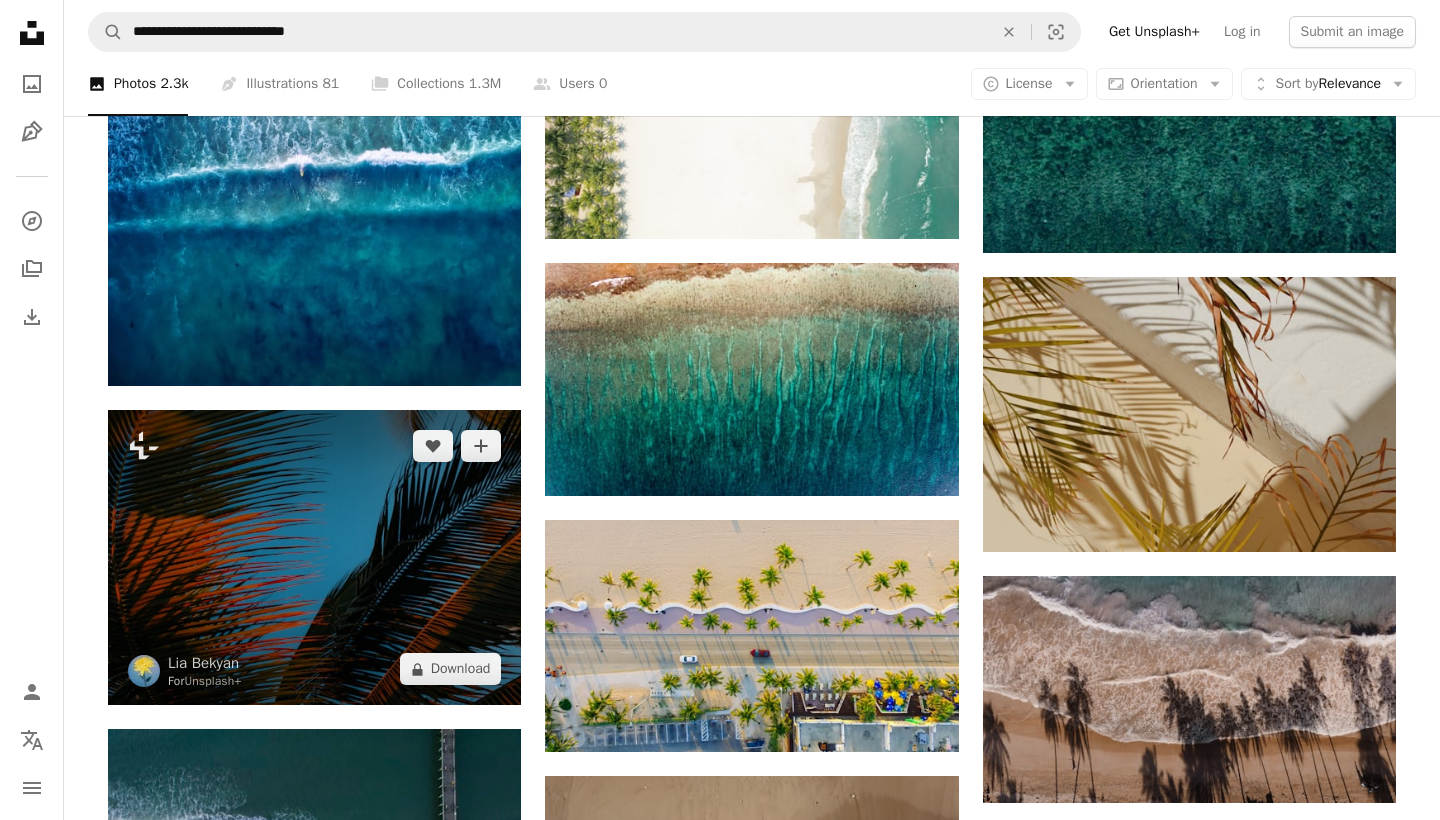 scroll, scrollTop: 2016, scrollLeft: 0, axis: vertical 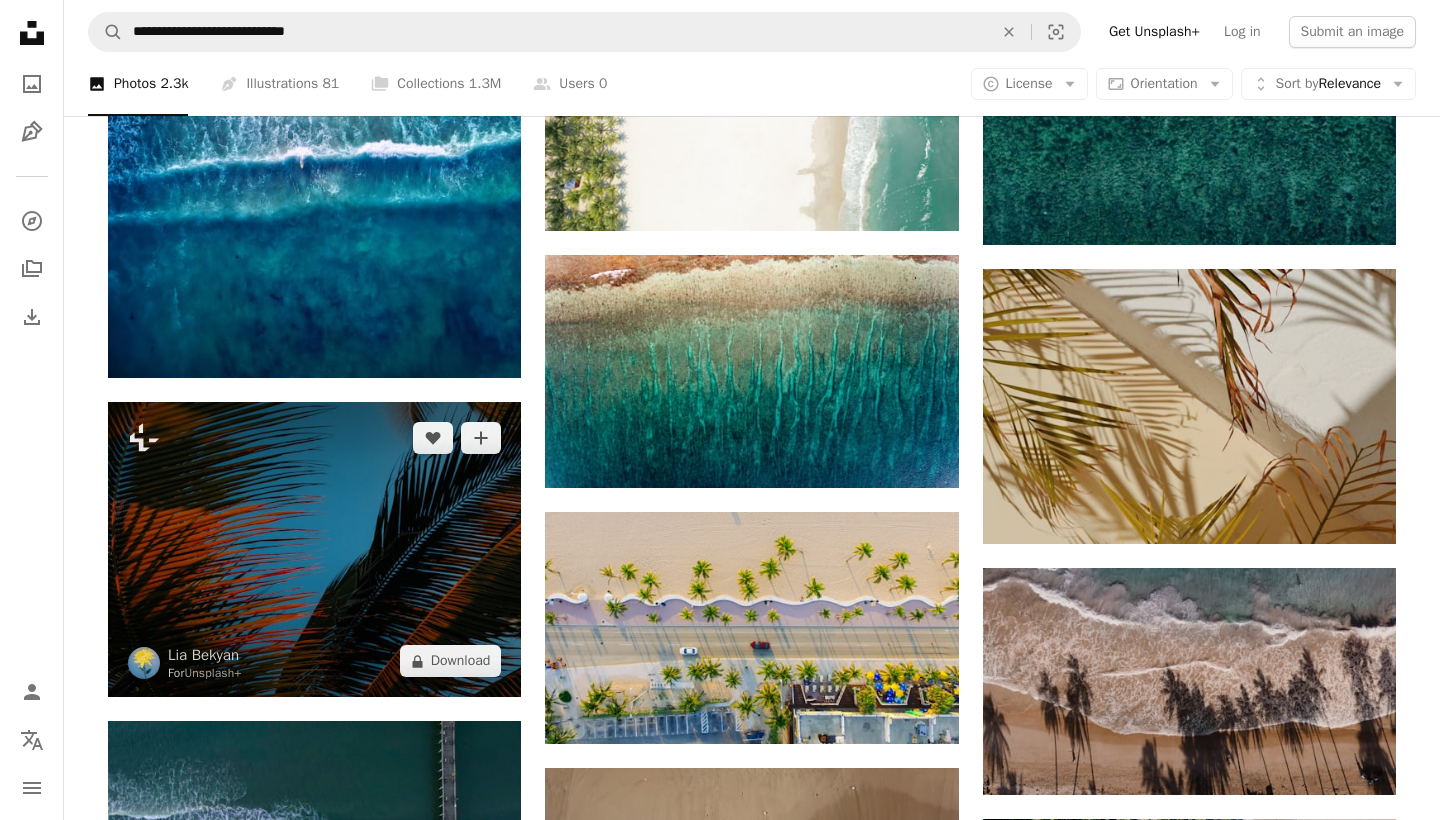 click at bounding box center [314, 549] 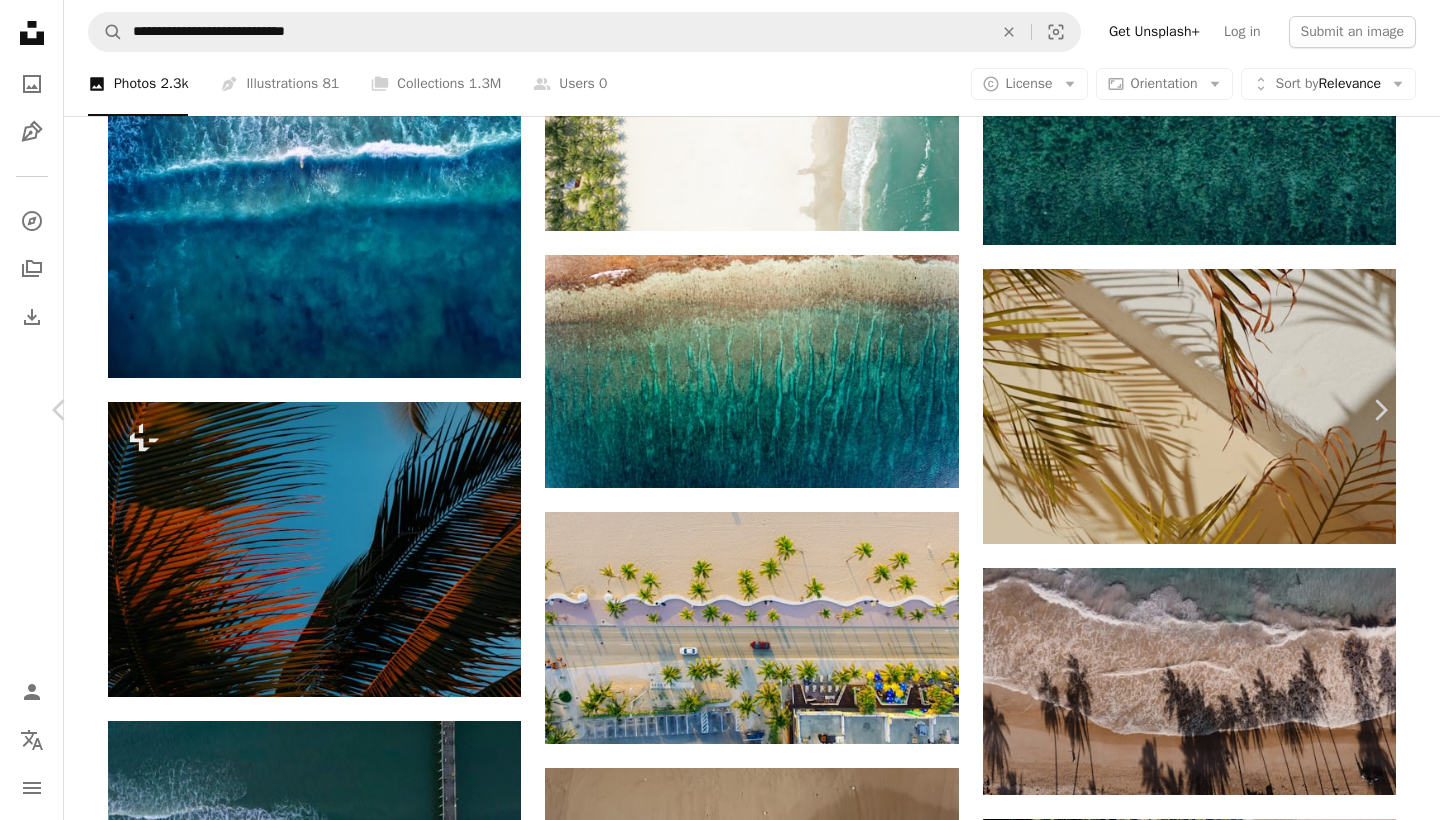 scroll, scrollTop: 1232, scrollLeft: 0, axis: vertical 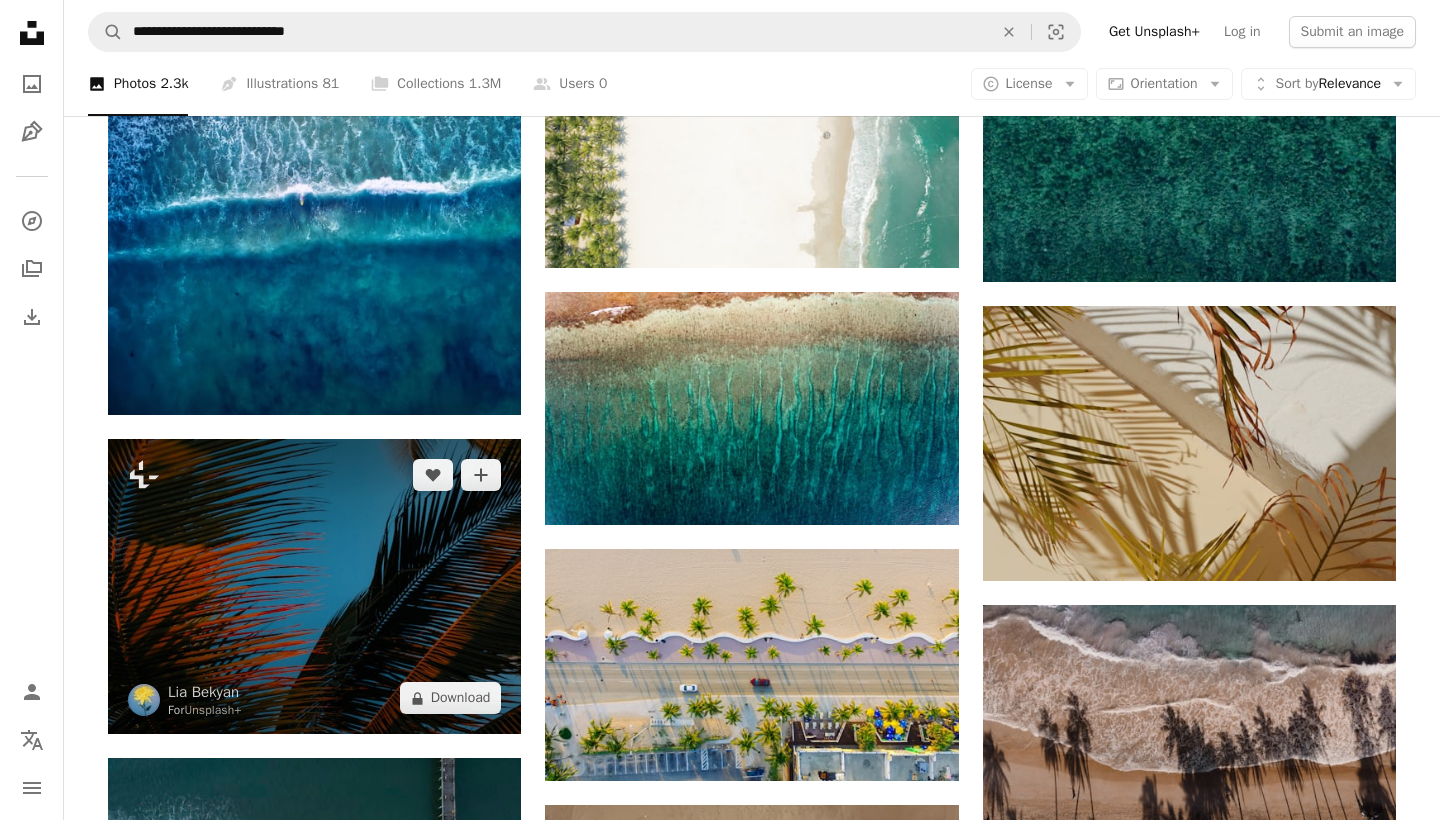 click at bounding box center [314, 586] 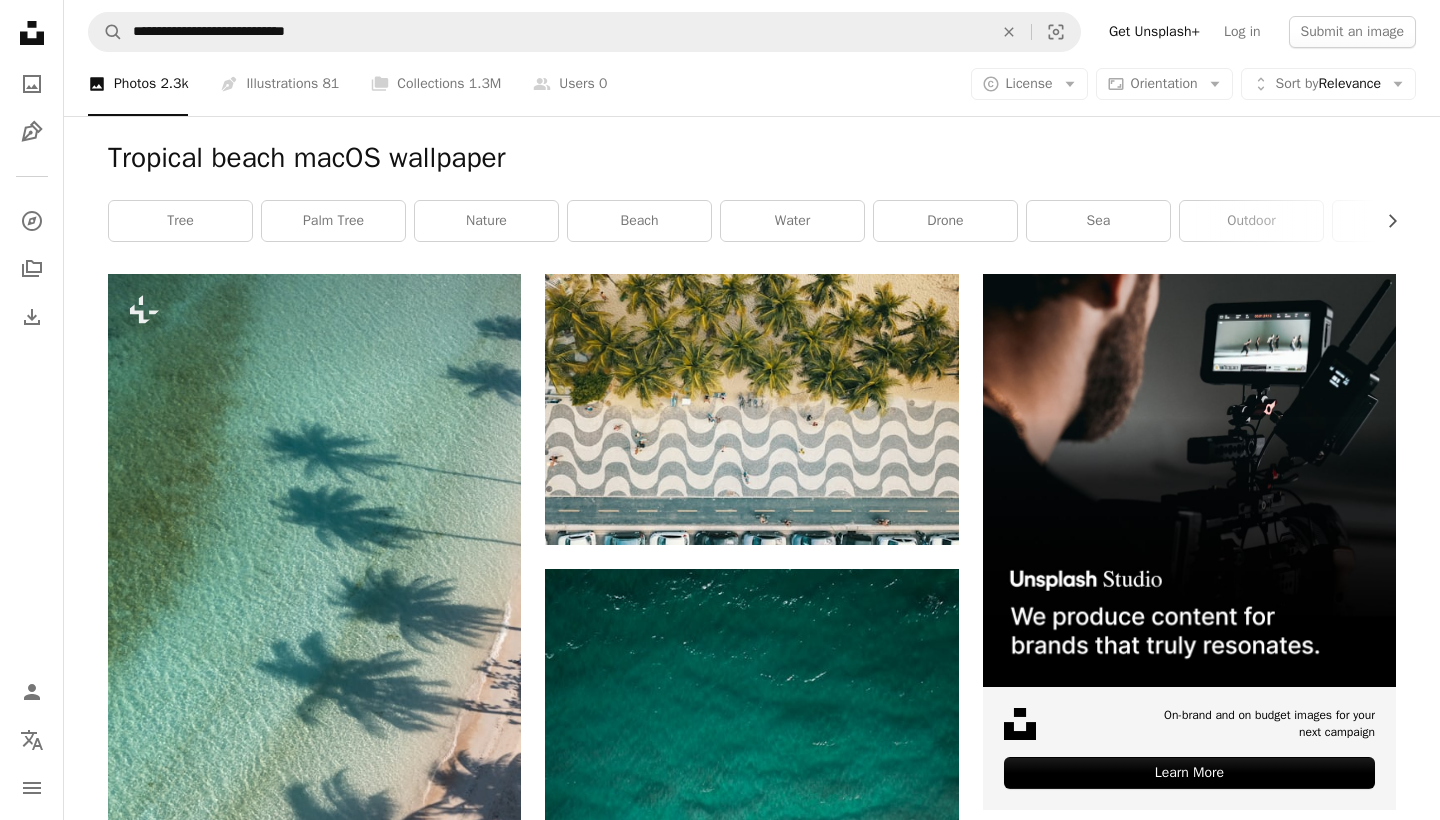 scroll, scrollTop: 0, scrollLeft: 0, axis: both 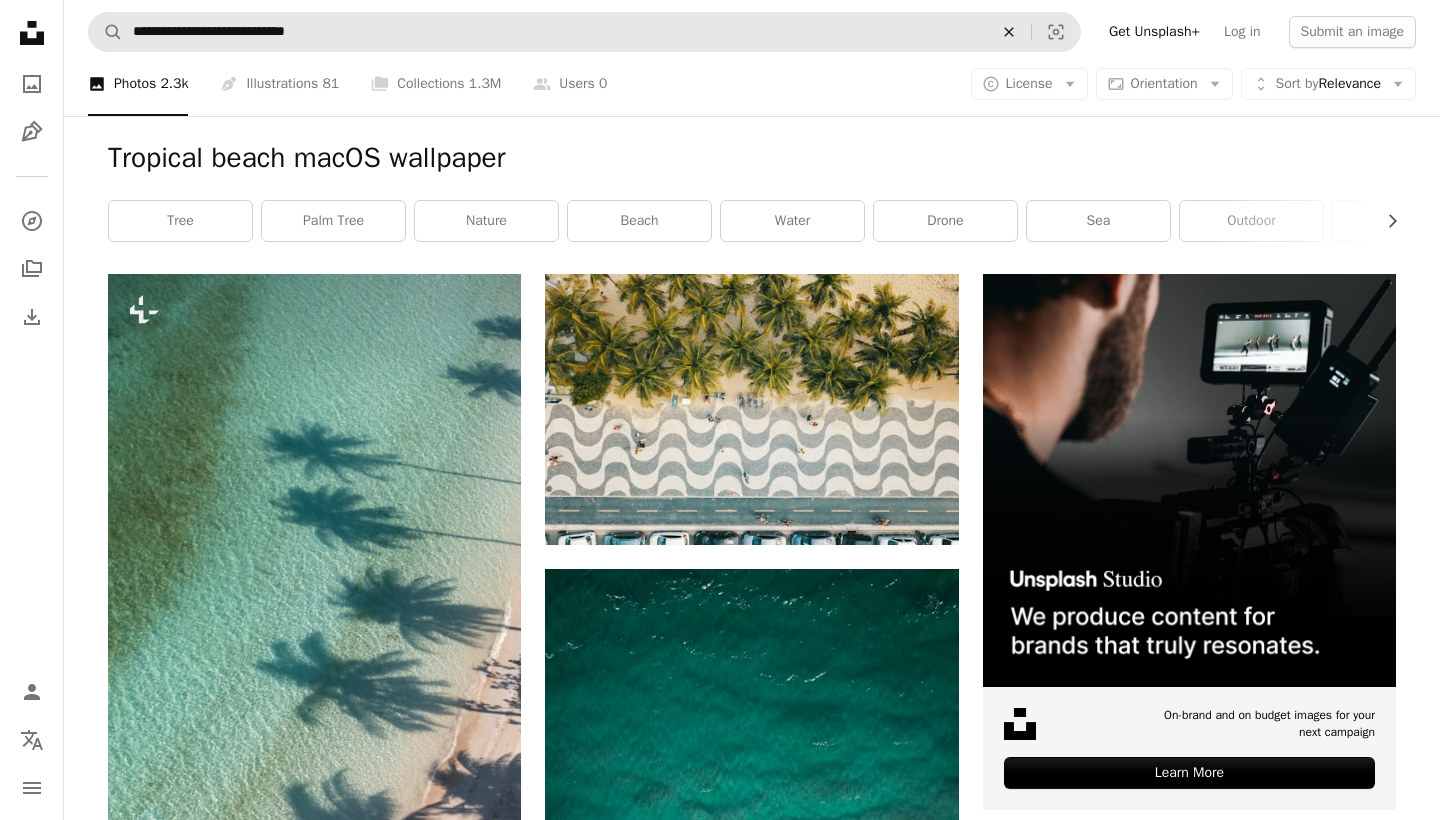 click on "An X shape" 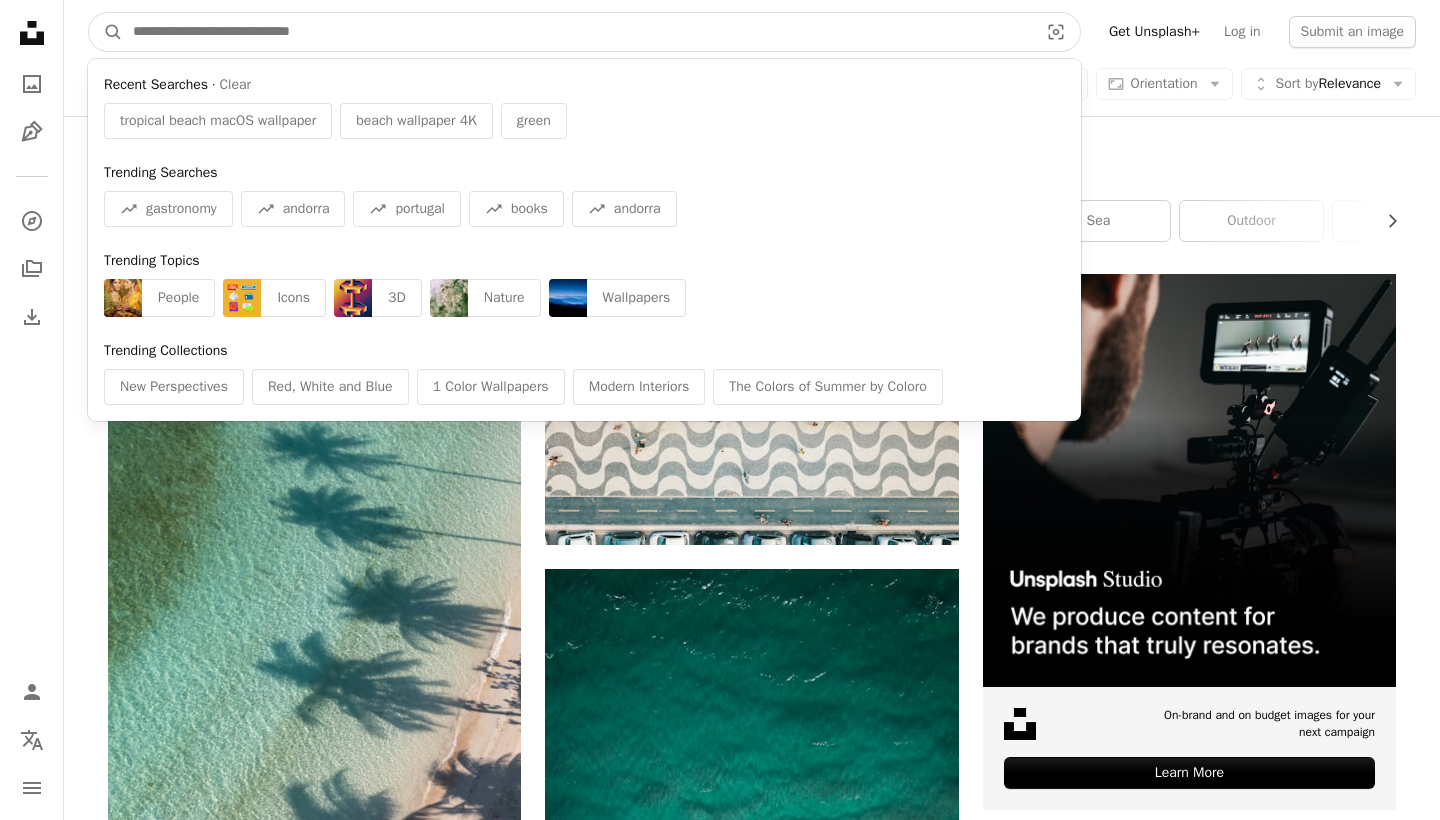 paste on "**********" 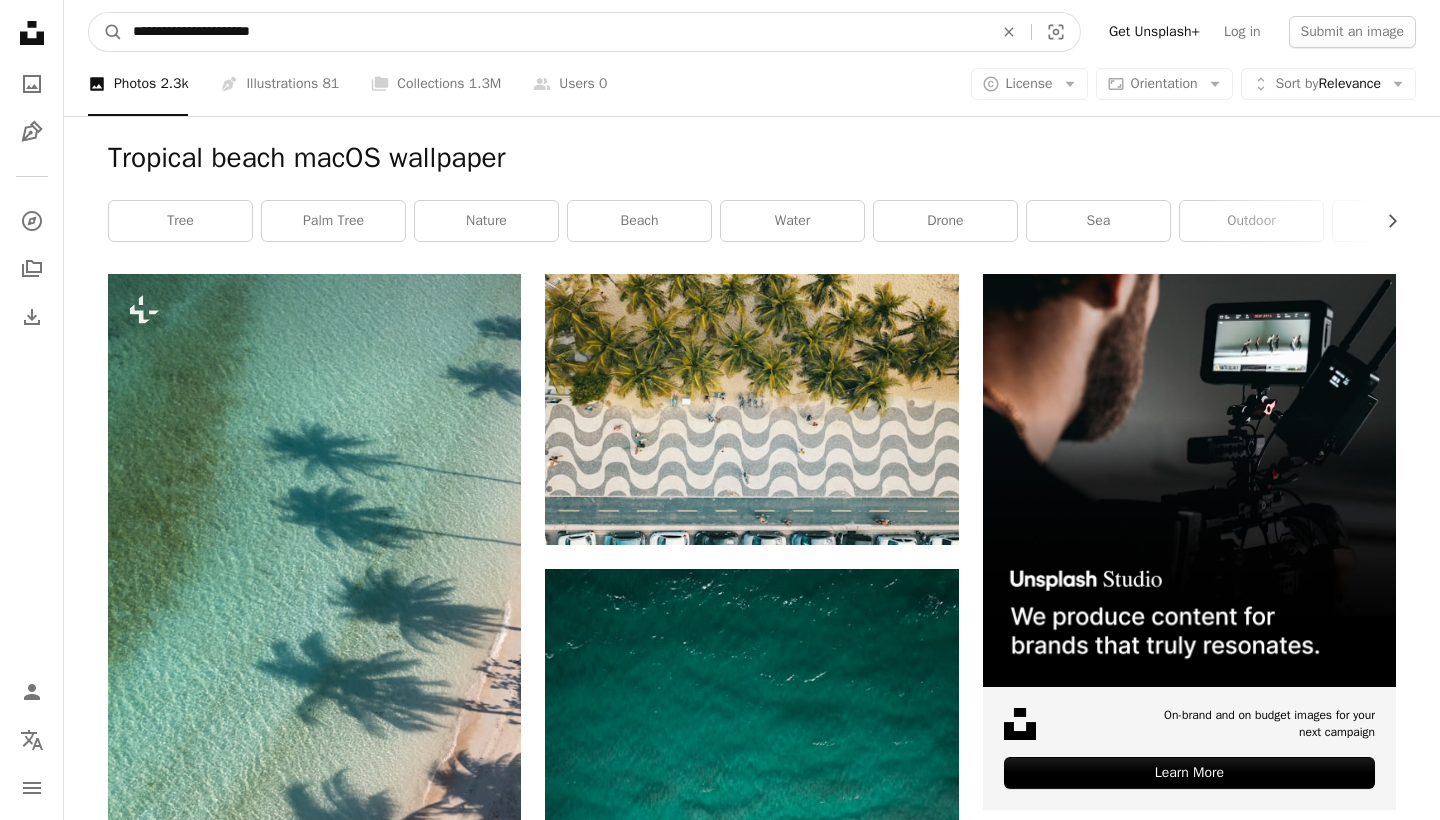 click on "A magnifying glass" at bounding box center [106, 32] 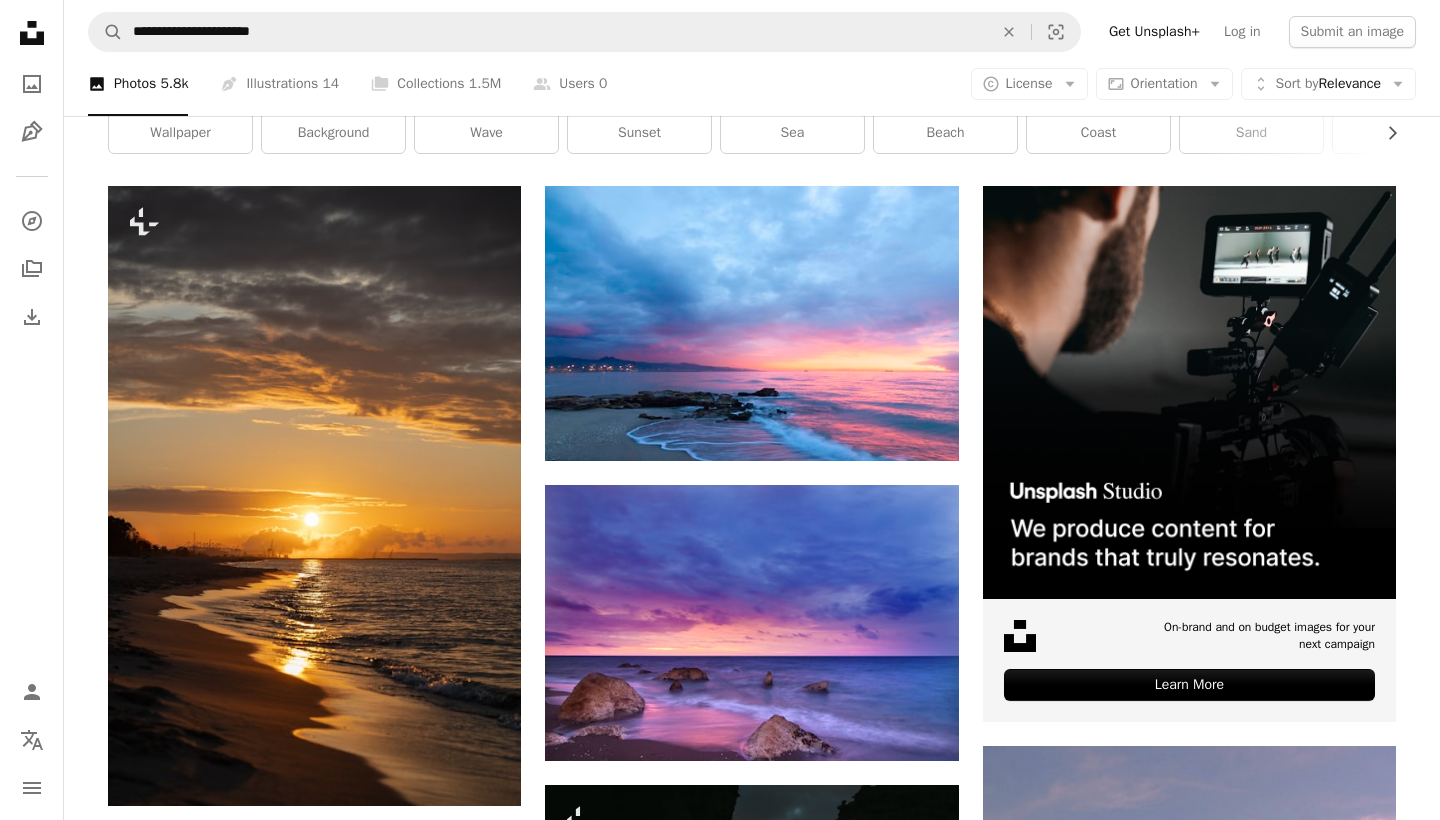 scroll, scrollTop: 101, scrollLeft: 0, axis: vertical 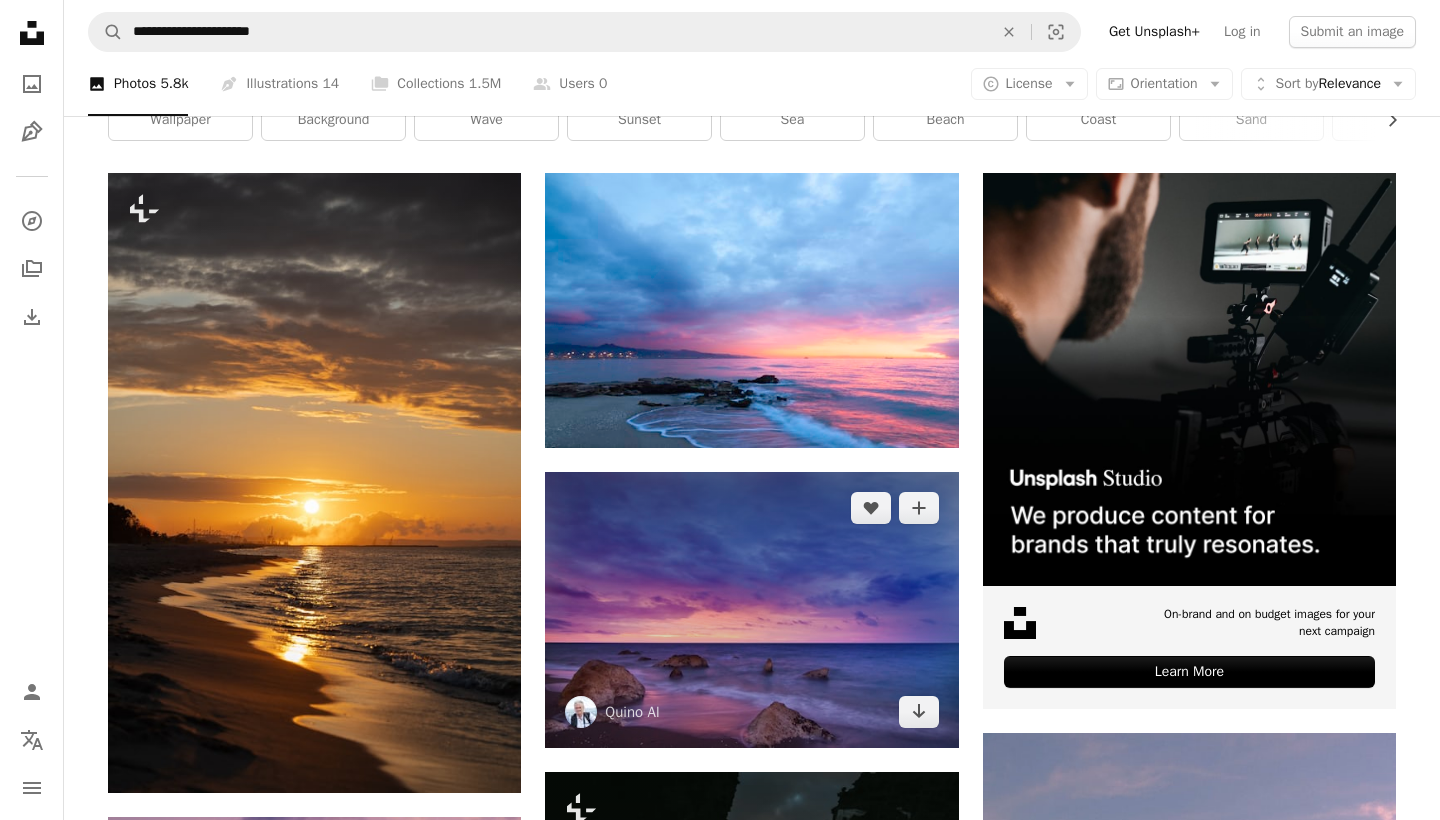 click at bounding box center [751, 609] 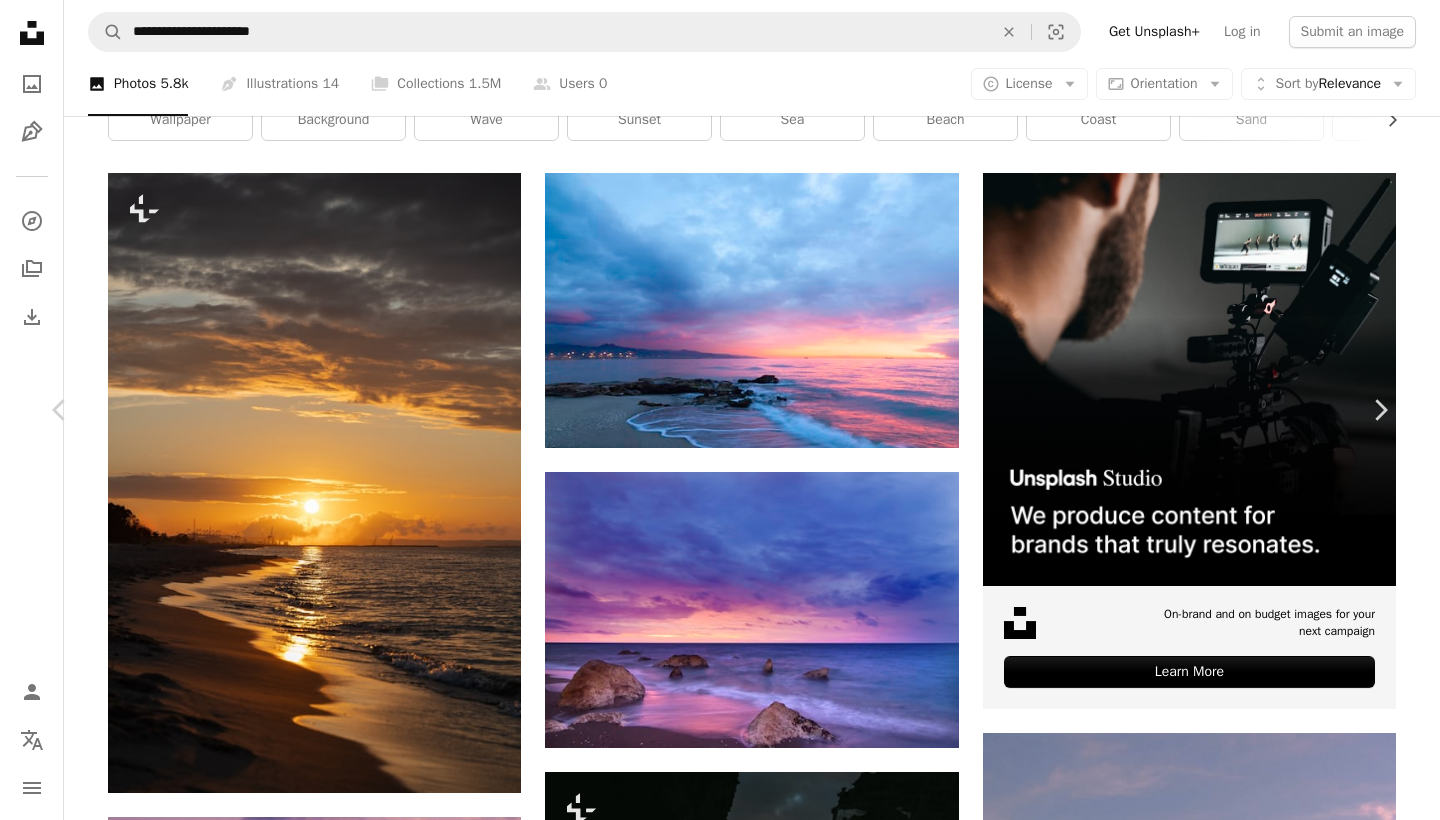 scroll, scrollTop: 88, scrollLeft: 0, axis: vertical 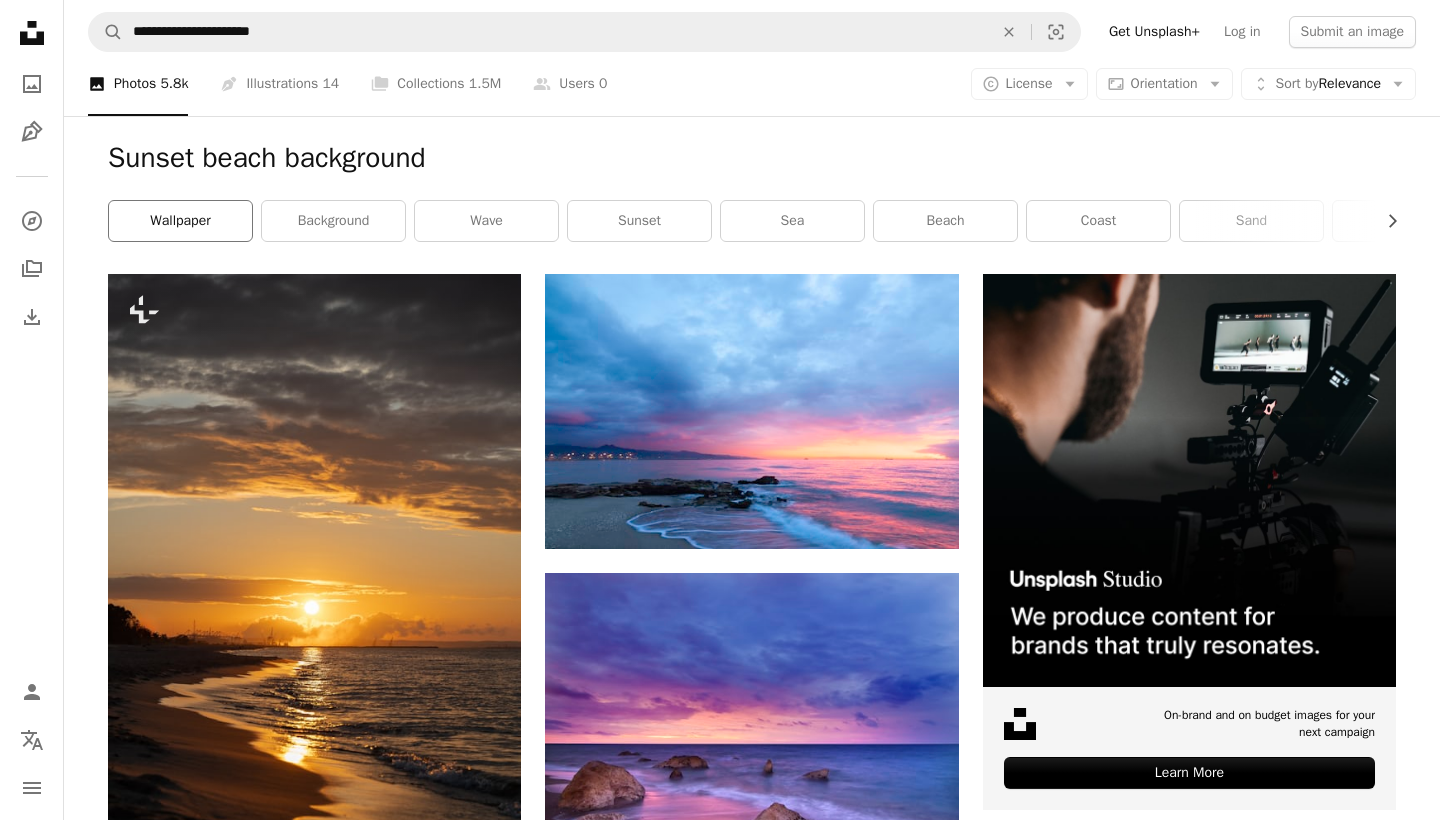 click on "wallpaper" at bounding box center (180, 221) 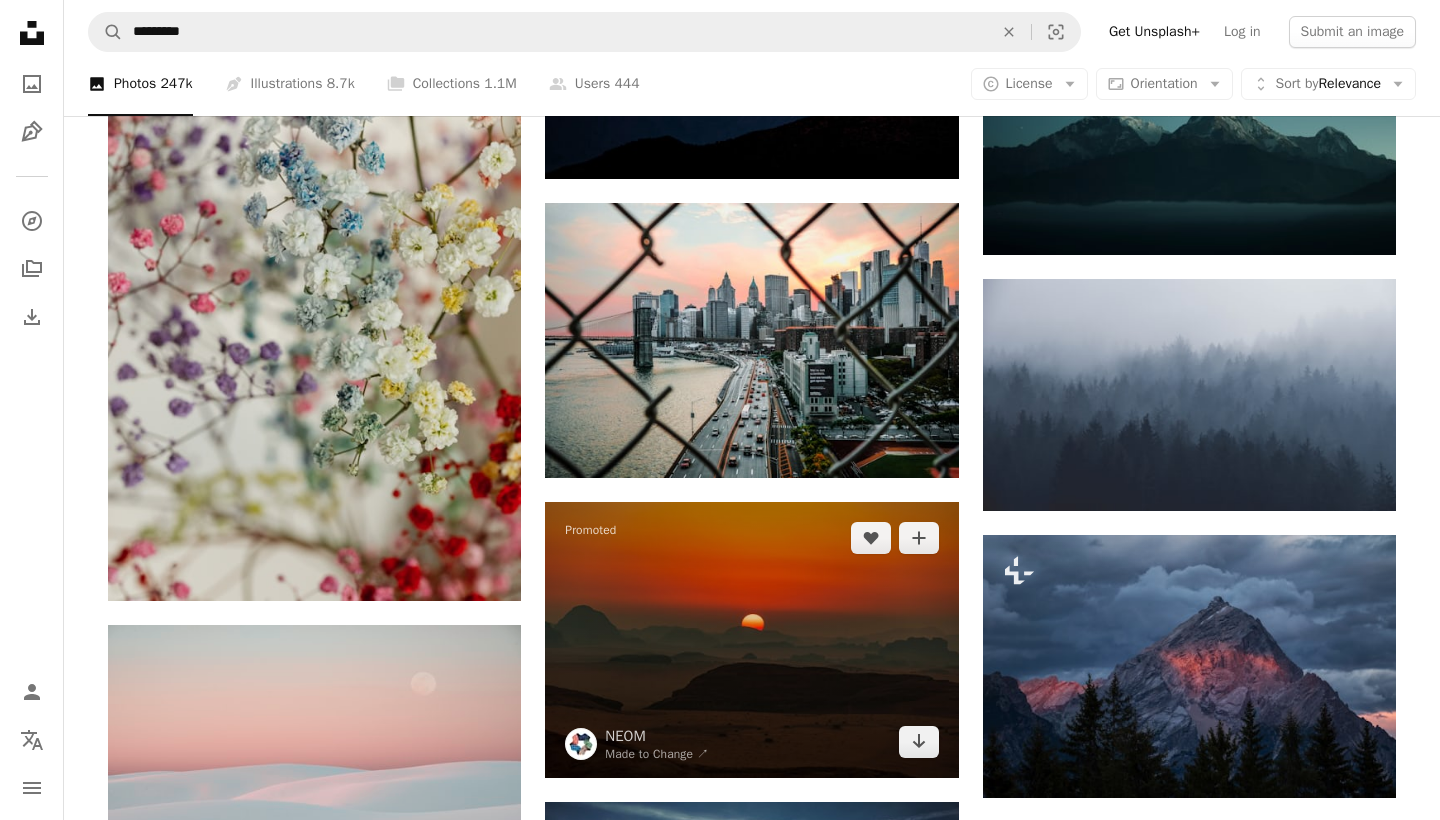 scroll, scrollTop: 3044, scrollLeft: 0, axis: vertical 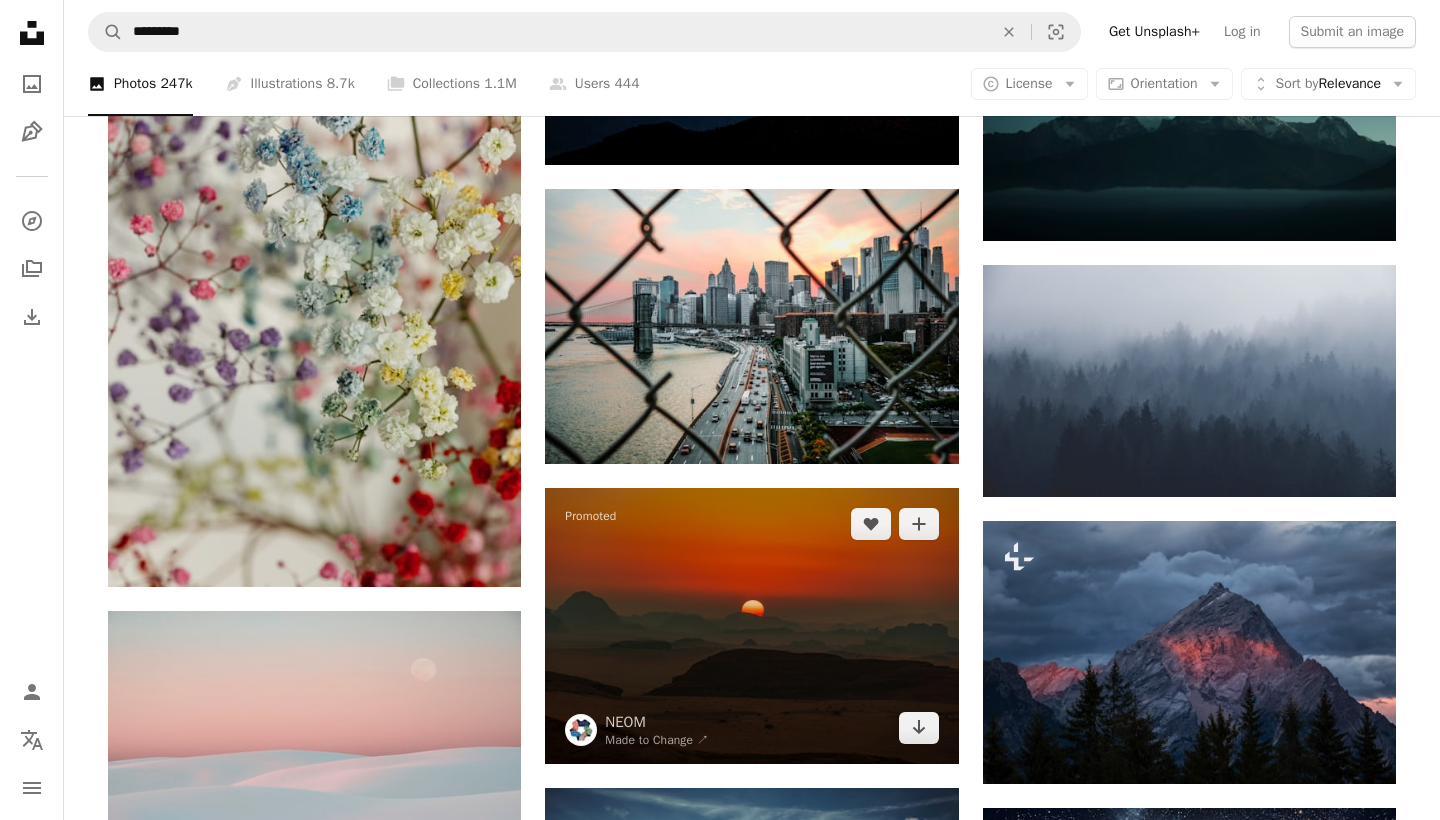 click at bounding box center [751, 625] 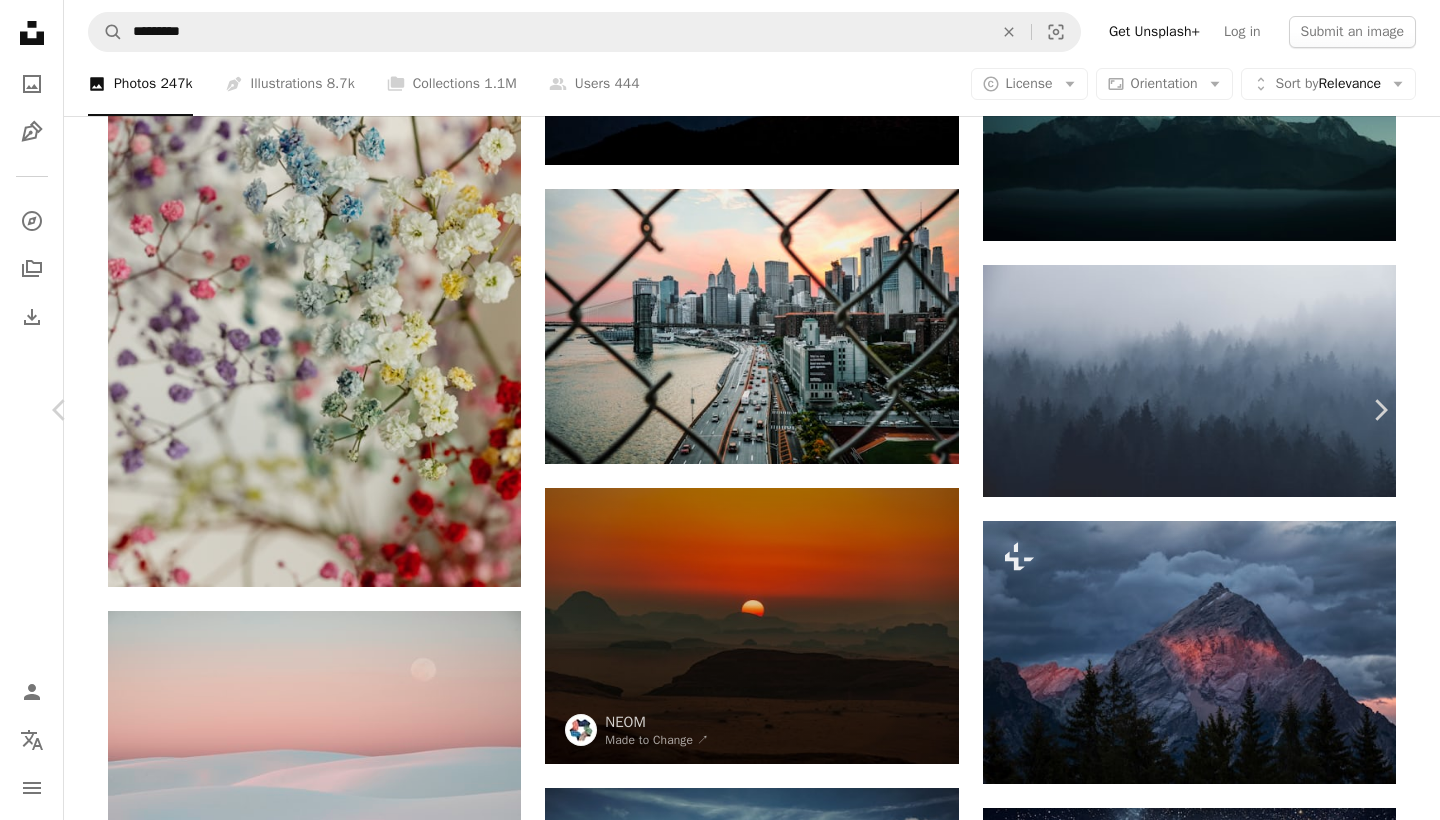 click on "Download free" at bounding box center [1191, 4405] 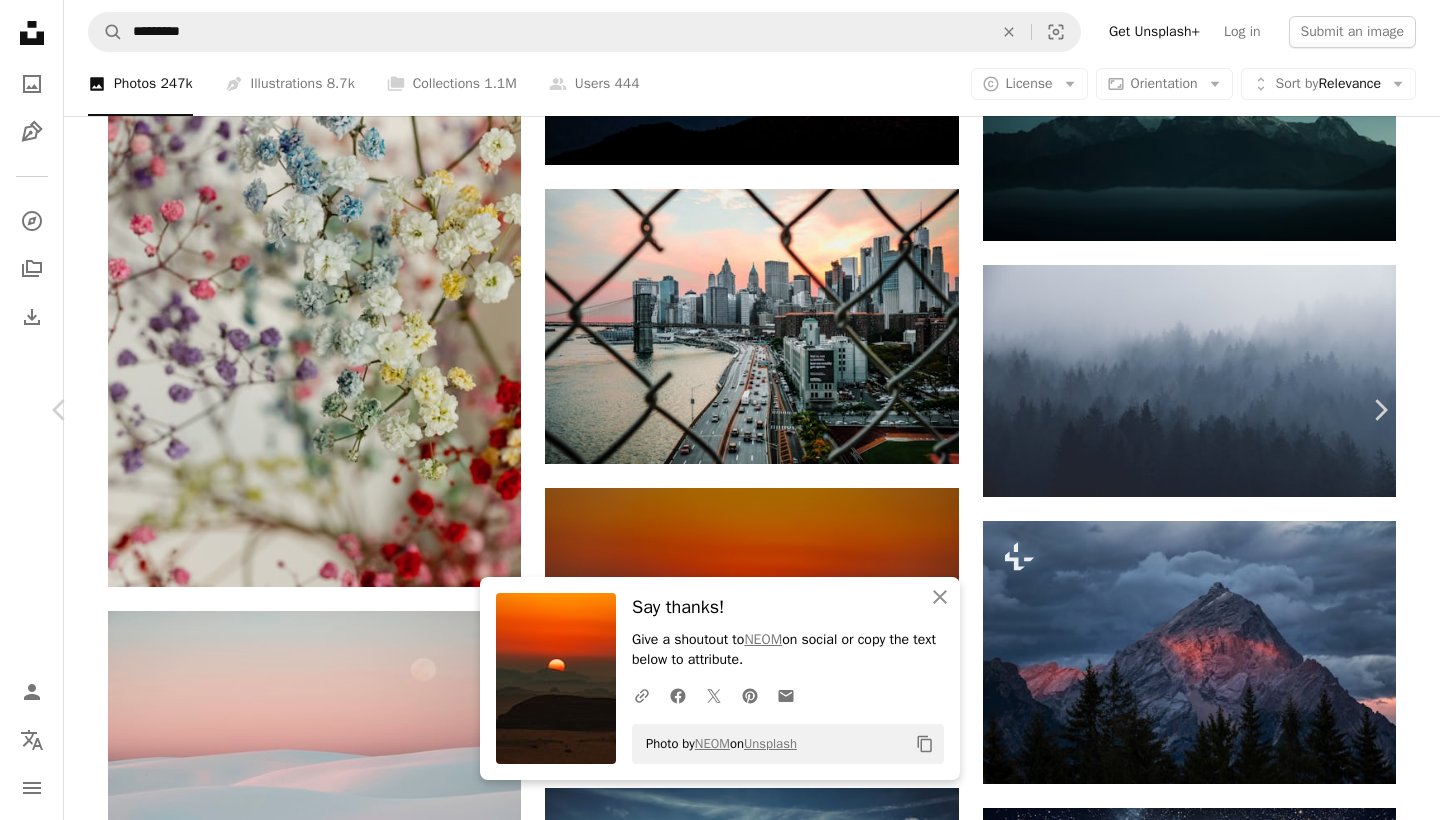 click on "Chevron down" 